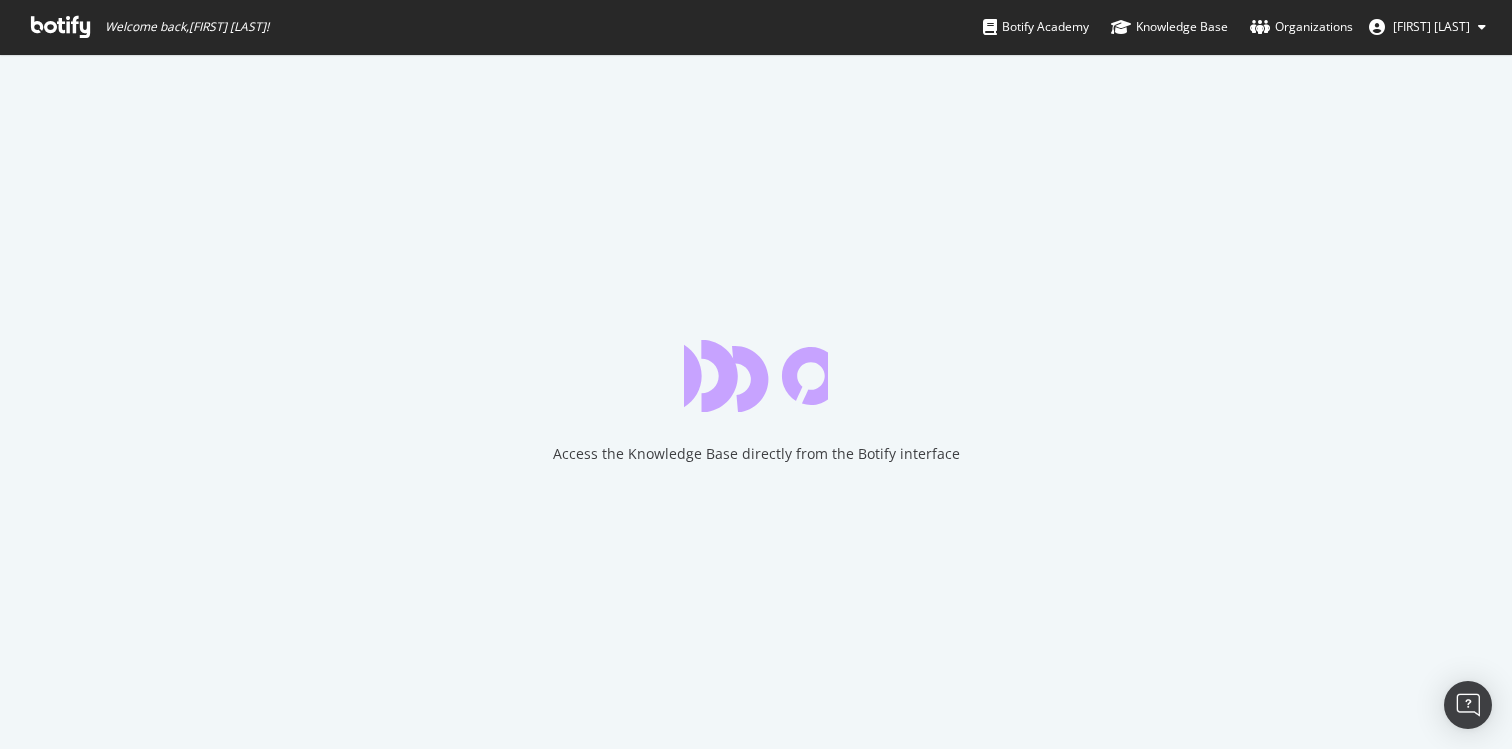 scroll, scrollTop: 0, scrollLeft: 0, axis: both 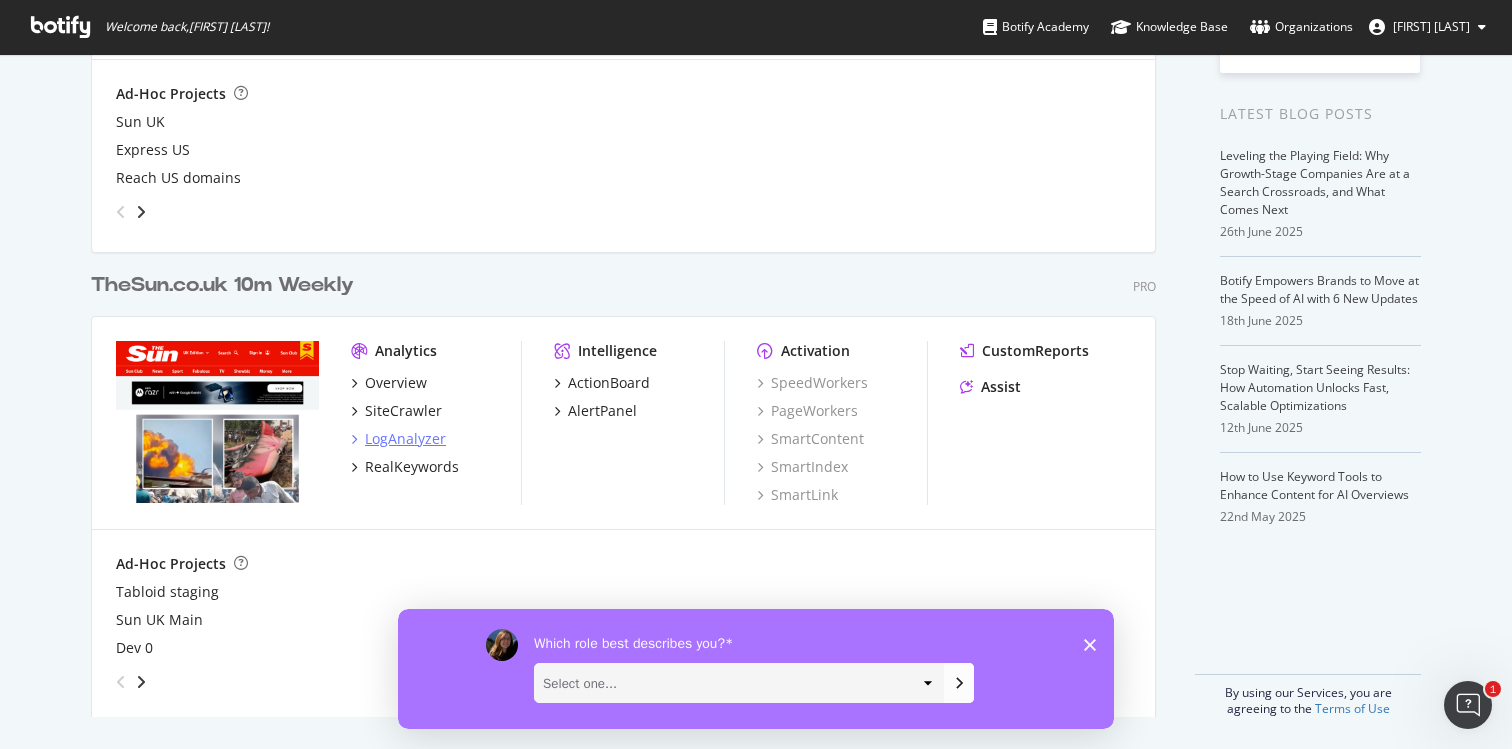 click at bounding box center [354, 439] 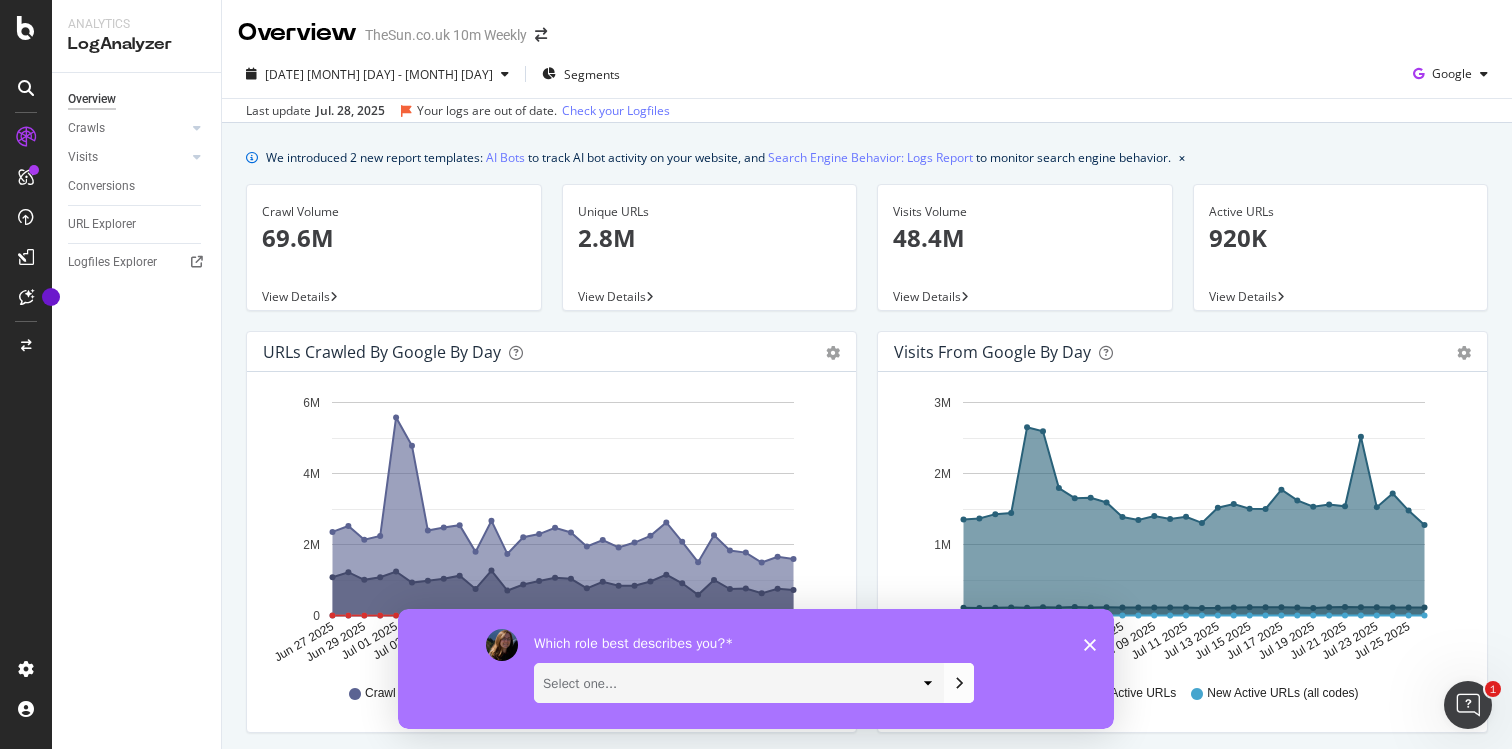 click 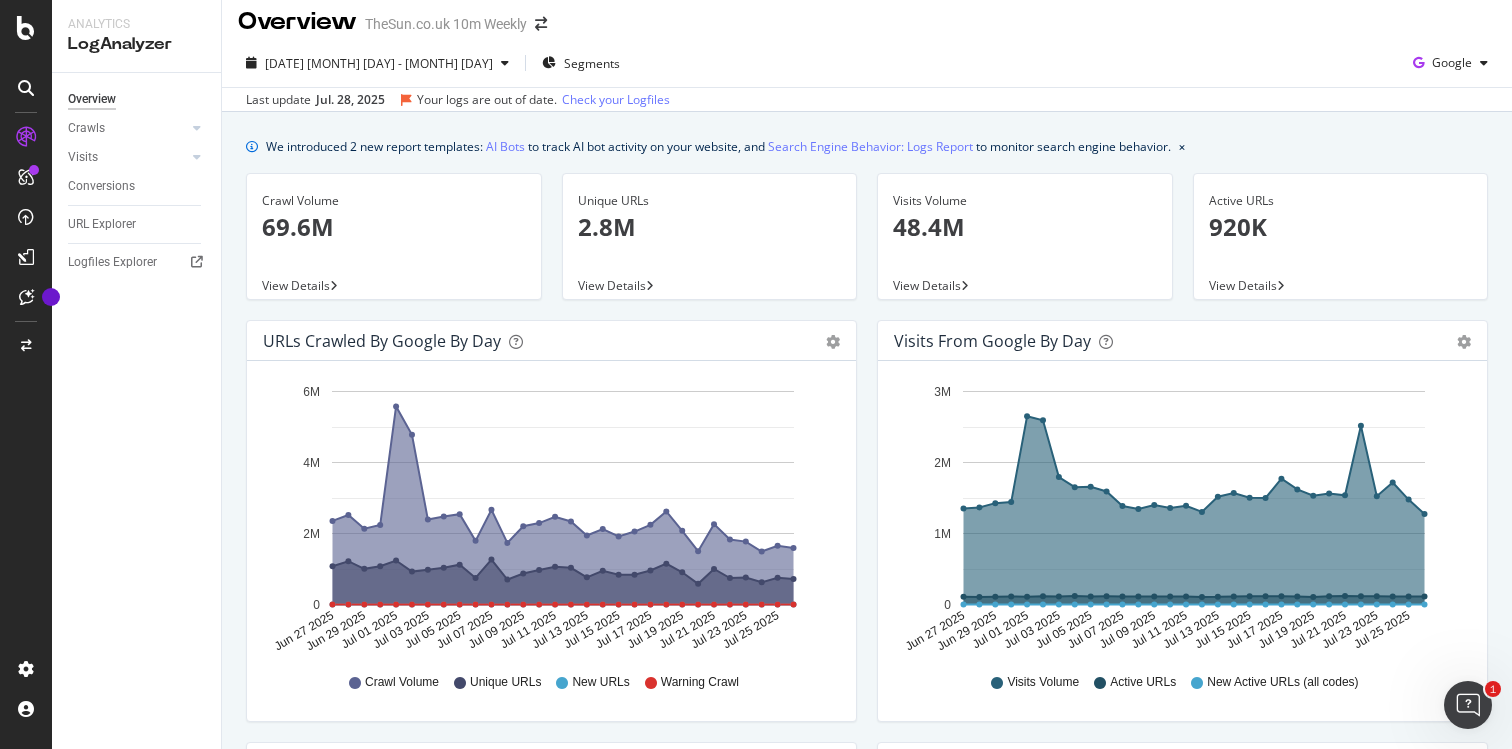 scroll, scrollTop: 16, scrollLeft: 0, axis: vertical 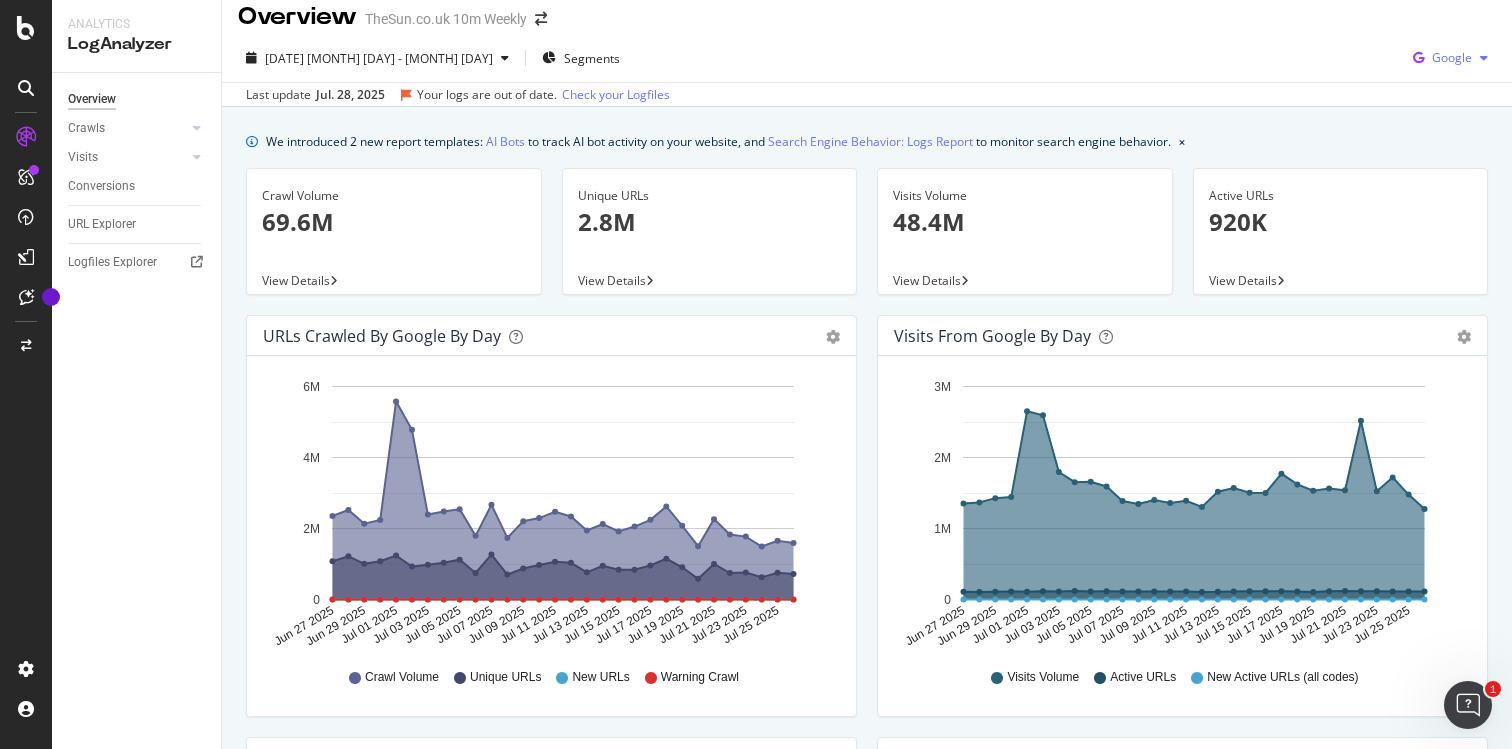 click at bounding box center [1484, 58] 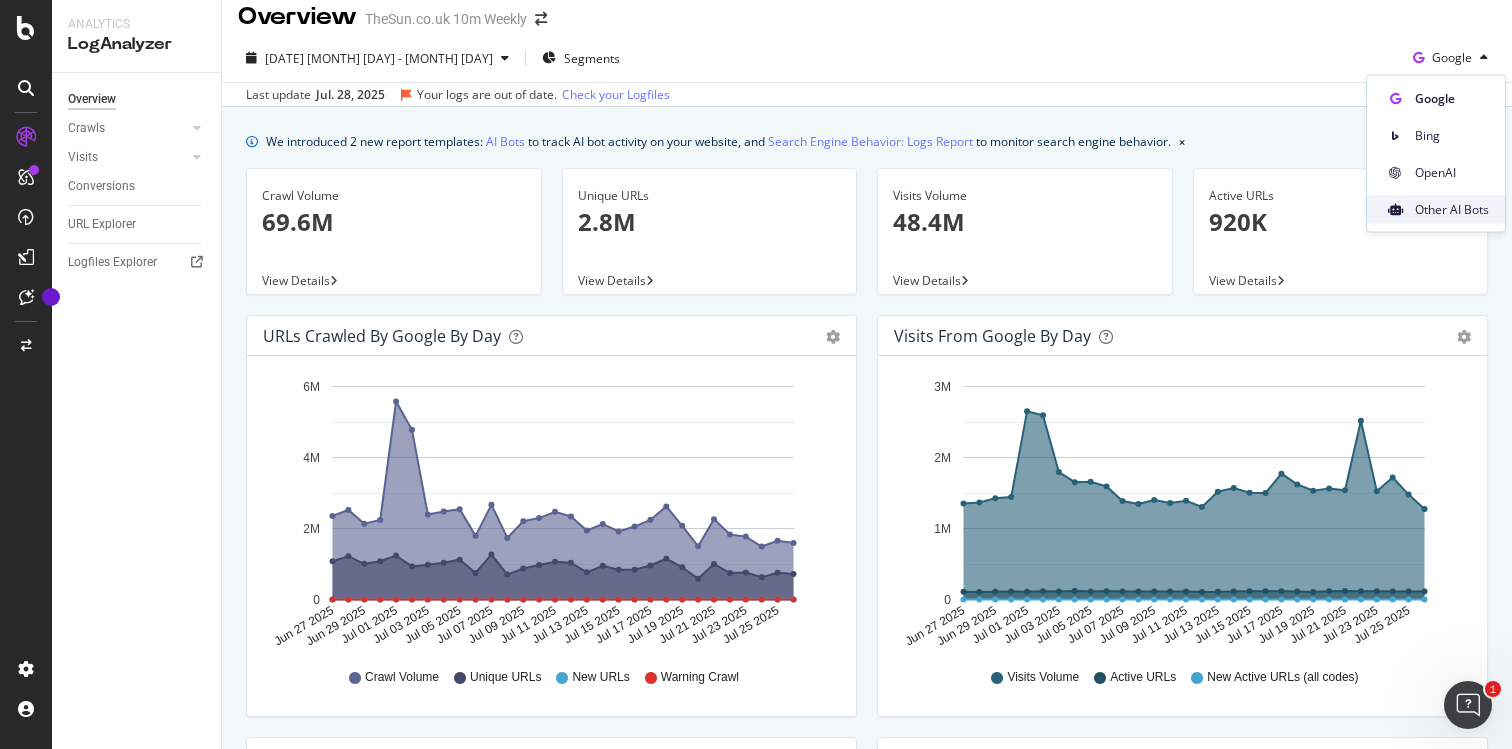 click on "Other AI Bots" at bounding box center (1452, 209) 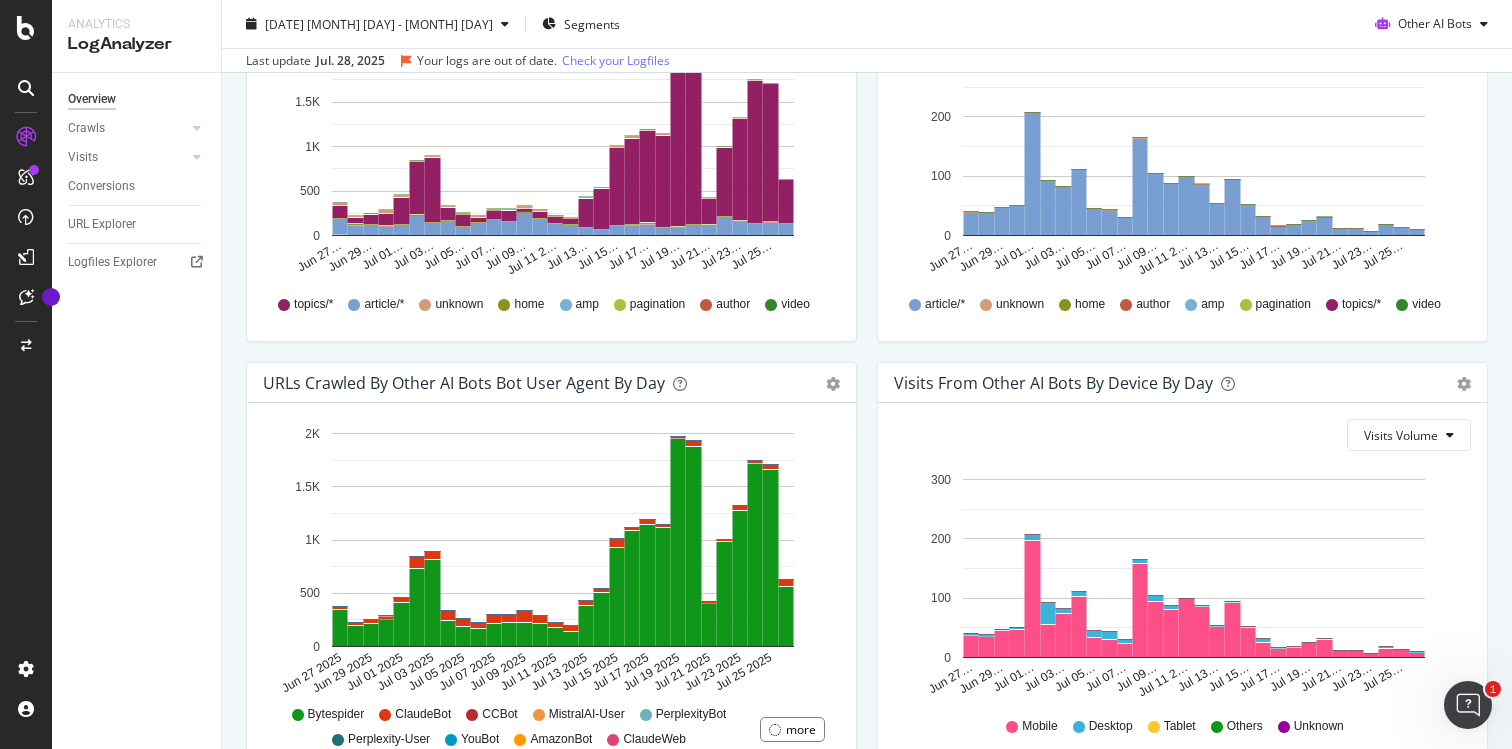 scroll, scrollTop: 918, scrollLeft: 0, axis: vertical 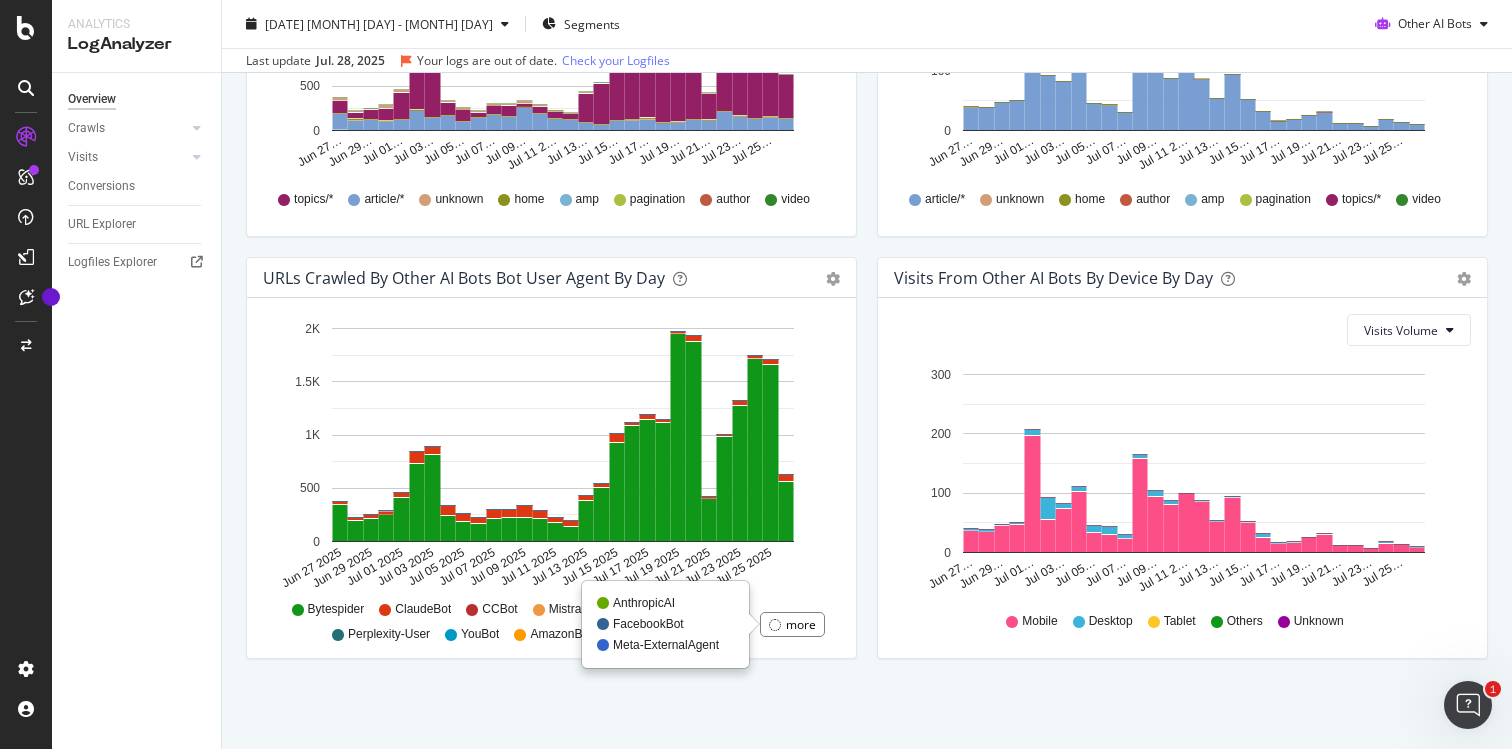 click on "more" at bounding box center (801, 624) 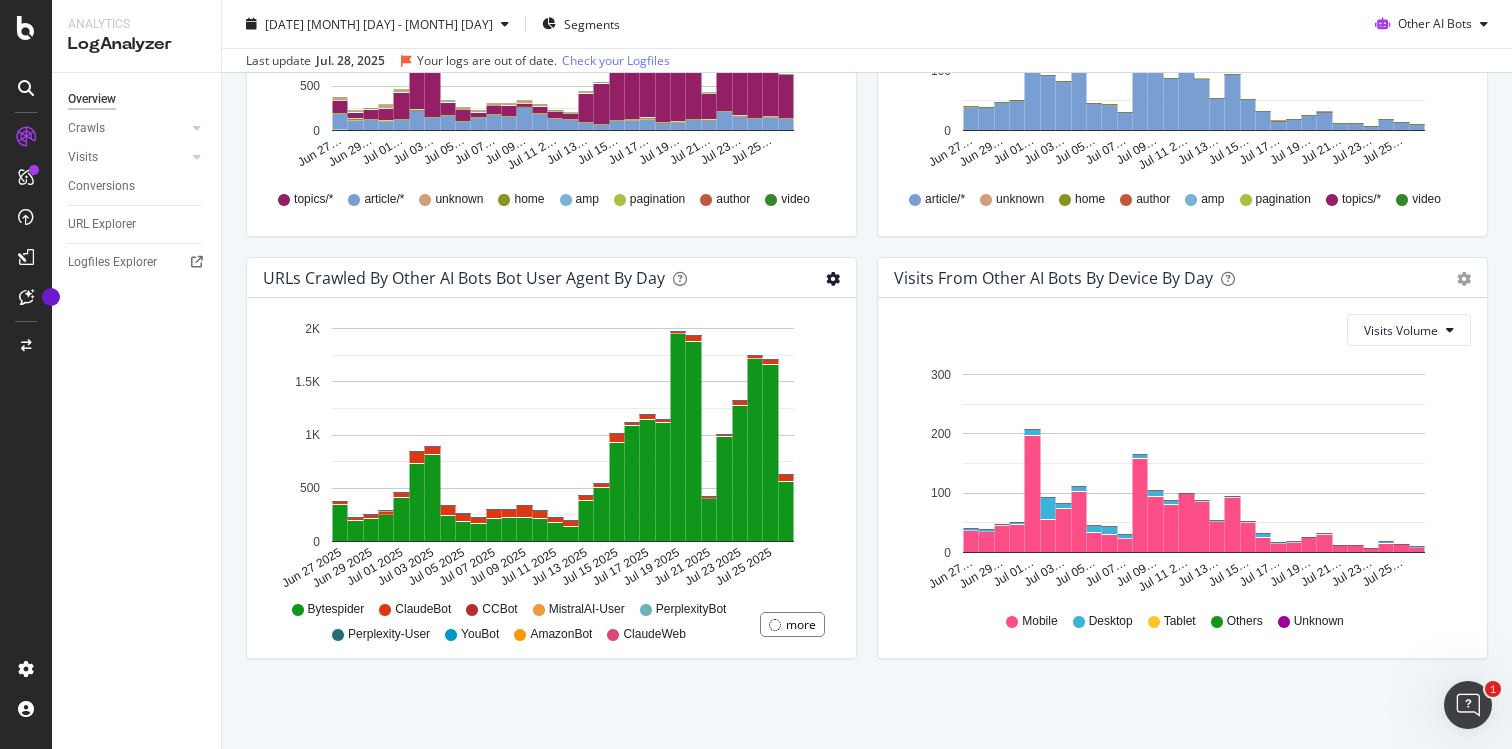 click at bounding box center [833, -565] 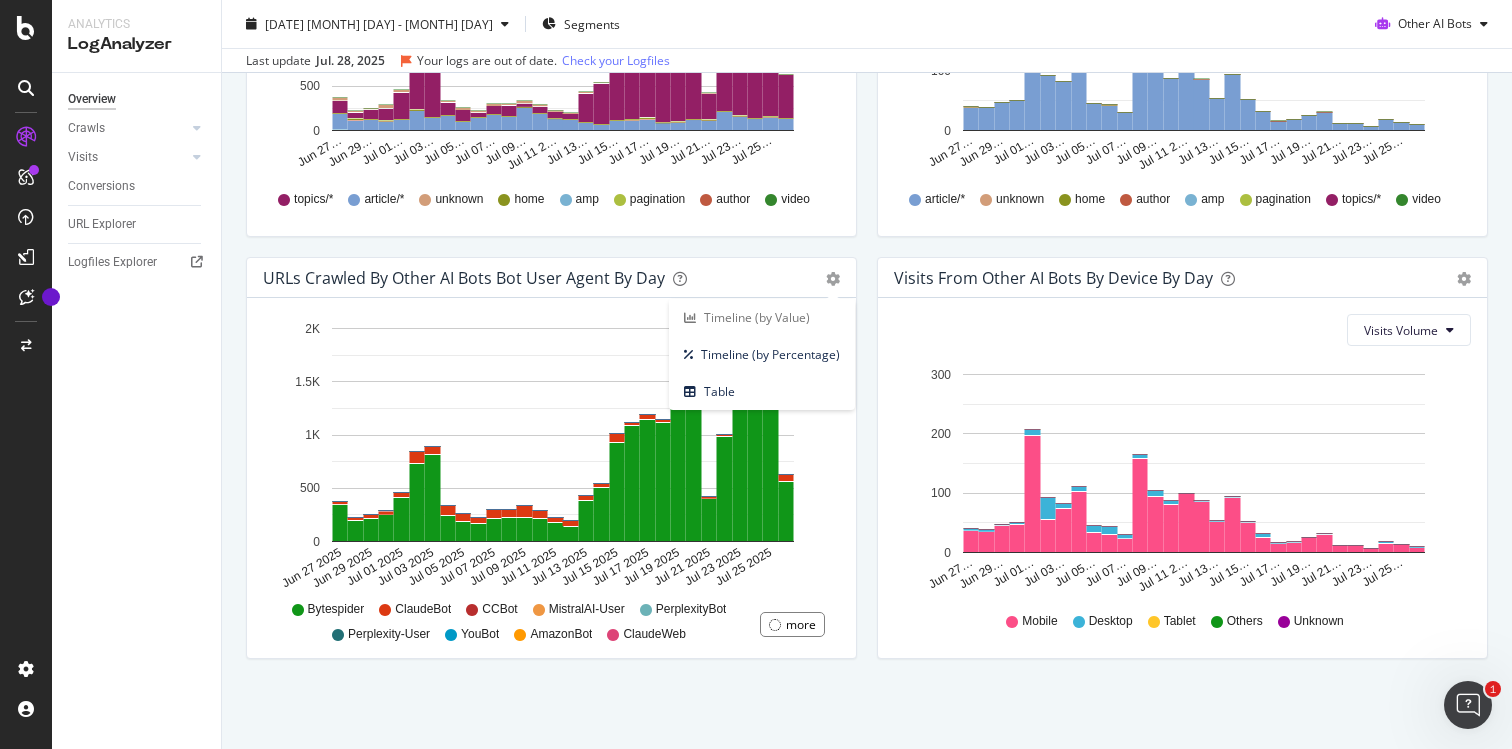 click on "Visits From Other AI Bots By Device By Day Timeline (by Value) Timeline (by Percentage) Table Visits Volume Hold CMD (⌘) while clicking to filter the report. Jun 27… Jun 29… Jul 01… Jul 03… Jul 05… Jul 07… Jul 09… Jul 11 2… Jul 13… Jul 15… Jul 17… Jul 19… Jul 21… Jul 23… Jul 25… 0 100 200 300 Date Mobile Desktop Tablet Others Unknown Jun 27 2025 37 4 0 0 0 Jun 28 2025 35 4 0 0 0 Jun 29 2025 46 2 0 0 0 Jun 30 2025 48 3 0 0 0 Jul 01 2025 198 10 0 0 0 Jul 02 2025 56 36 0 0 0 Jul 03 2025 75 7 0 0 0 Jul 04 2025 102 9 0 0 0 Jul 05 2025 33 13 0 0 0 Jul 06 2025 31 12 0 0 0 Jul 07 2025 24 7 0 0 0 Jul 08 2025 158 7 0 0 0 Jul 09 2025 95 10 0 0 0 Jul 10 2025 81 6 0 0 0 Jul 11 2025 99 0 0 0 0 Jul 12 2025 86 1 0 0 0 Jul 13 2025 52 2 0 0 0 Jul 14 2025 93 2 0 0 0 Jul 15 2025 51 2 0 0 0 Jul 16 2025 25 7 0 0 0 Jul 17 2025 15 2 0 0 0 Jul 18 2025 17 1 1 0 0 Jul 19 2025 25 1 0 0 0 Jul 20 2025 31 1 0 0 0 Jul 21 2025 11 1 0 0 0 Jul 22 2025 12 0 0 0 0 Jul 23 2025 6 0 0 0 0 Jul 24 2025 16 2 0 0 0 13 1" at bounding box center (1182, 468) 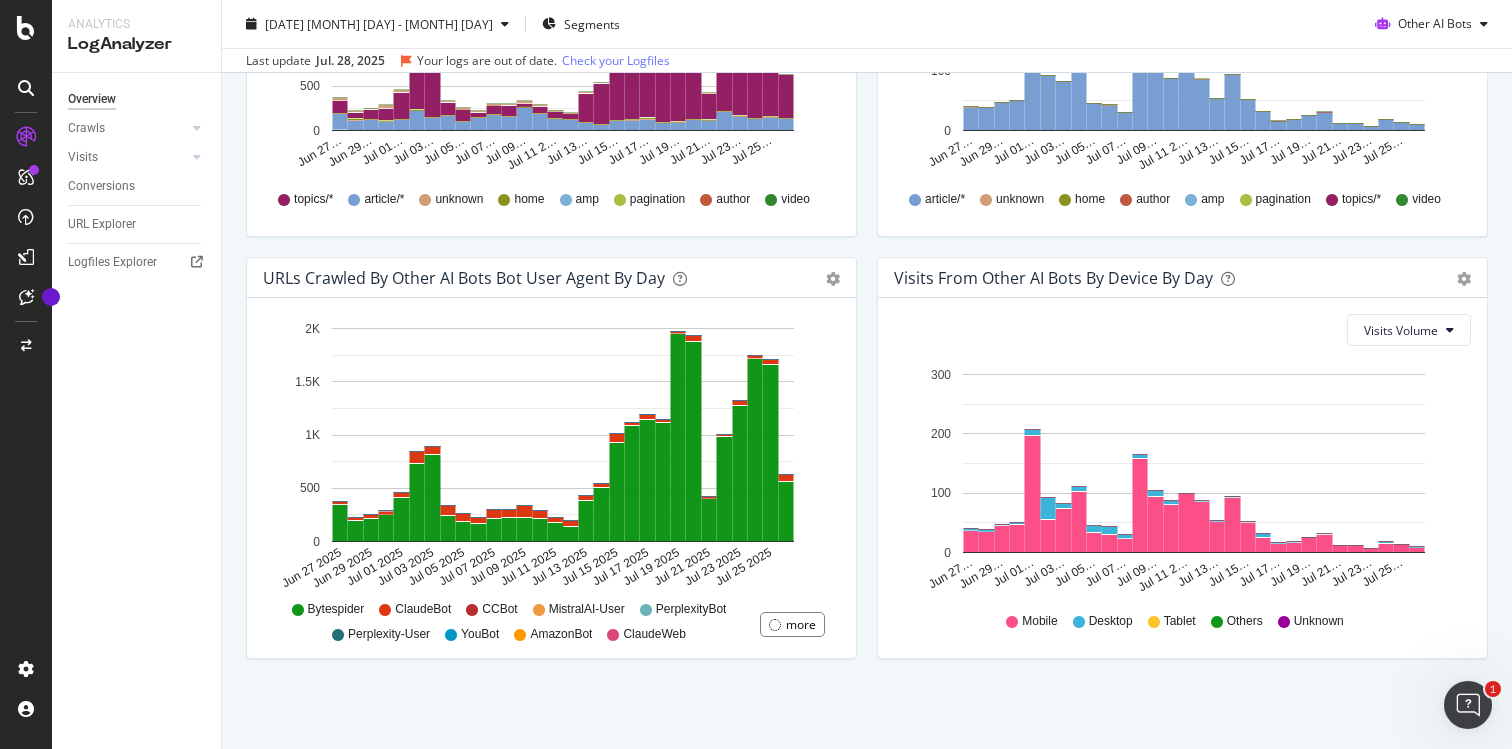click on "Visits From Other AI Bots By Device By Day Timeline (by Value) Timeline (by Percentage) Table Visits Volume Hold CMD (⌘) while clicking to filter the report. Jun 27… Jun 29… Jul 01… Jul 03… Jul 05… Jul 07… Jul 09… Jul 11 2… Jul 13… Jul 15… Jul 17… Jul 19… Jul 21… Jul 23… Jul 25… 0 100 200 300 Date Mobile Desktop Tablet Others Unknown Jun 27 2025 37 4 0 0 0 Jun 28 2025 35 4 0 0 0 Jun 29 2025 46 2 0 0 0 Jun 30 2025 48 3 0 0 0 Jul 01 2025 198 10 0 0 0 Jul 02 2025 56 36 0 0 0 Jul 03 2025 75 7 0 0 0 Jul 04 2025 102 9 0 0 0 Jul 05 2025 33 13 0 0 0 Jul 06 2025 31 12 0 0 0 Jul 07 2025 24 7 0 0 0 Jul 08 2025 158 7 0 0 0 Jul 09 2025 95 10 0 0 0 Jul 10 2025 81 6 0 0 0 Jul 11 2025 99 0 0 0 0 Jul 12 2025 86 1 0 0 0 Jul 13 2025 52 2 0 0 0 Jul 14 2025 93 2 0 0 0 Jul 15 2025 51 2 0 0 0 Jul 16 2025 25 7 0 0 0 Jul 17 2025 15 2 0 0 0 Jul 18 2025 17 1 1 0 0 Jul 19 2025 25 1 0 0 0 Jul 20 2025 31 1 0 0 0 Jul 21 2025 11 1 0 0 0 Jul 22 2025 12 0 0 0 0 Jul 23 2025 6 0 0 0 0 Jul 24 2025 16 2 0 0 0 13 1" at bounding box center (1182, 468) 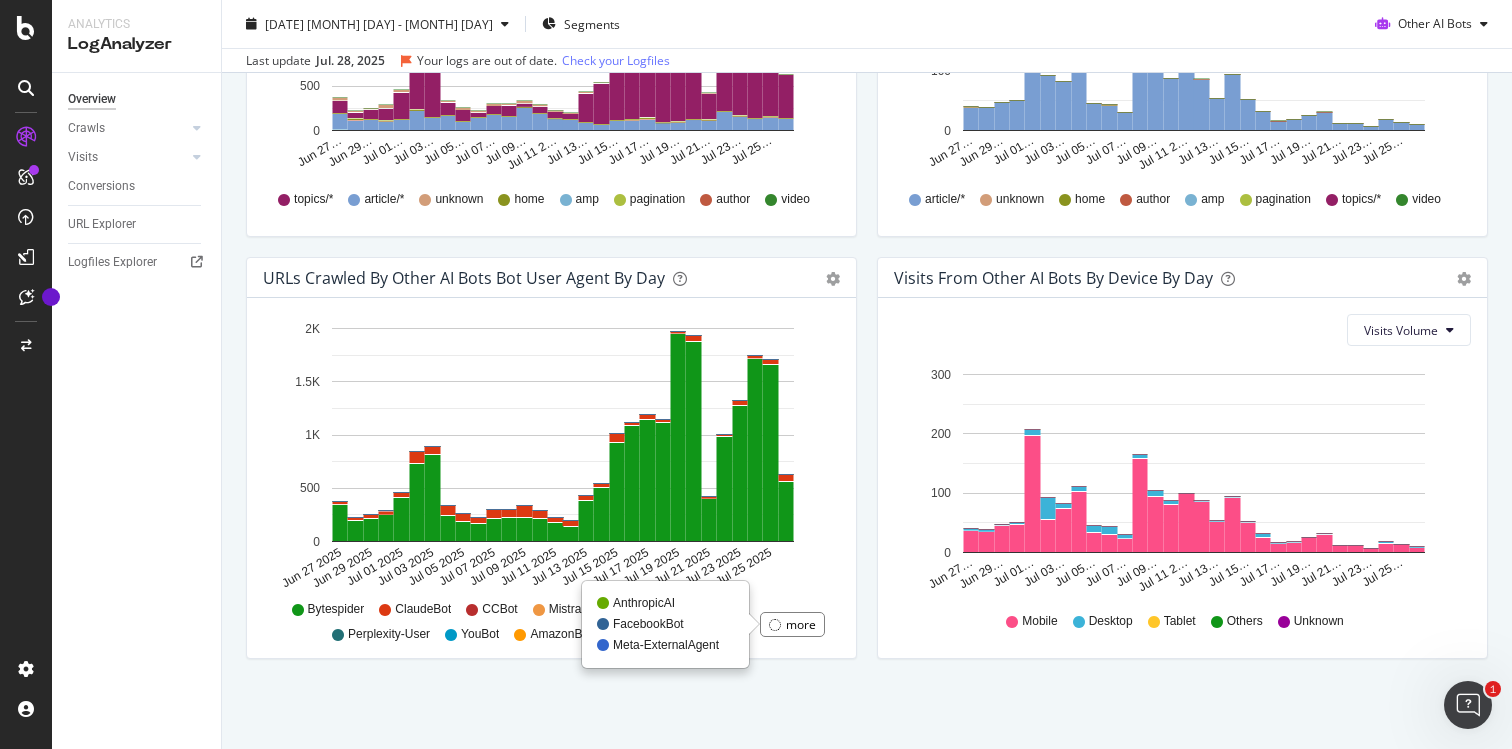 click on "more" at bounding box center (801, 624) 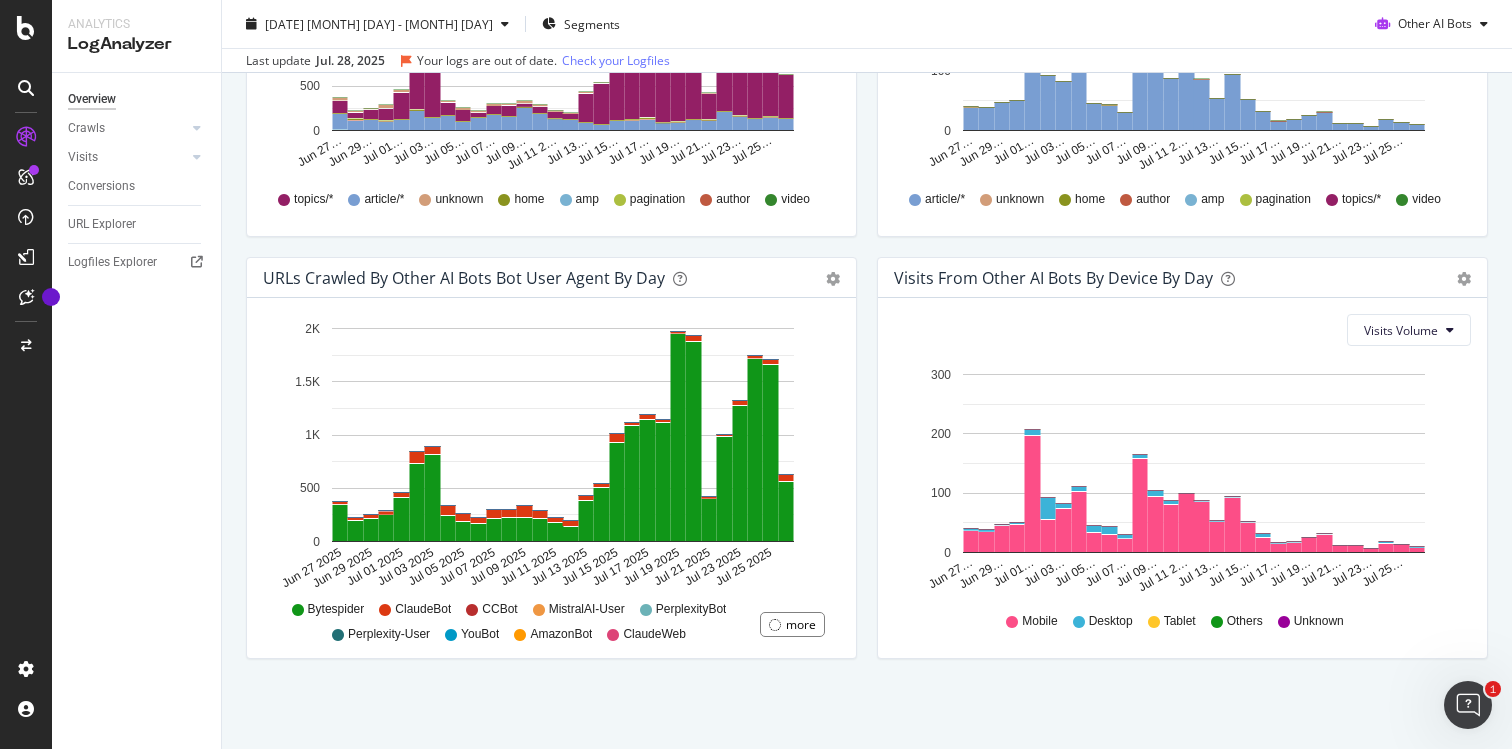 click on "We introduced 2 new report templates:   AI Bots   to track AI bot activity on your website, and   Search Engine Behavior: Logs Report   to monitor search engine behavior. Crawl Volume 22.0K  View Details  Unique URLs 2.1K  View Details  Visits Volume 1.7K  View Details  Active URLs 1.3K  View Details  URLs Crawled by Other AI Bots by day Area Table Hold CMD (⌘) while clicking to filter the report. Jun 27 2025 Jun 29 2025 Jul 01 2025 Jul 03 2025 Jul 05 2025 Jul 07 2025 Jul 09 2025 Jul 11 2025 Jul 13 2025 Jul 15 2025 Jul 17 2025 Jul 19 2025 Jul 21 2025 Jul 23 2025 Jul 25 2025 0 500 1K 1.5K 2K Date Crawl Volume Unique URLs New URLs Warning Crawl Jun 27 2025 376 133 59 0 Jun 28 2025 221 125 93 0 Jun 29 2025 252 126 96 0 Jun 30 2025 288 105 70 0 Jul 01 2025 458 61 43 0 Jul 02 2025 848 100 75 0 Jul 03 2025 895 140 95 0 Jul 04 2025 335 170 115 0 Jul 05 2025 261 103 54 0 Jul 06 2025 224 148 72 0 Jul 07 2025 304 183 67 0 Jul 08 2025 299 157 46 0 Jul 09 2025 338 255 134 0 Jul 10 2025 294 188 84 0 Jul 11 2025 229 137" at bounding box center (867, -23) 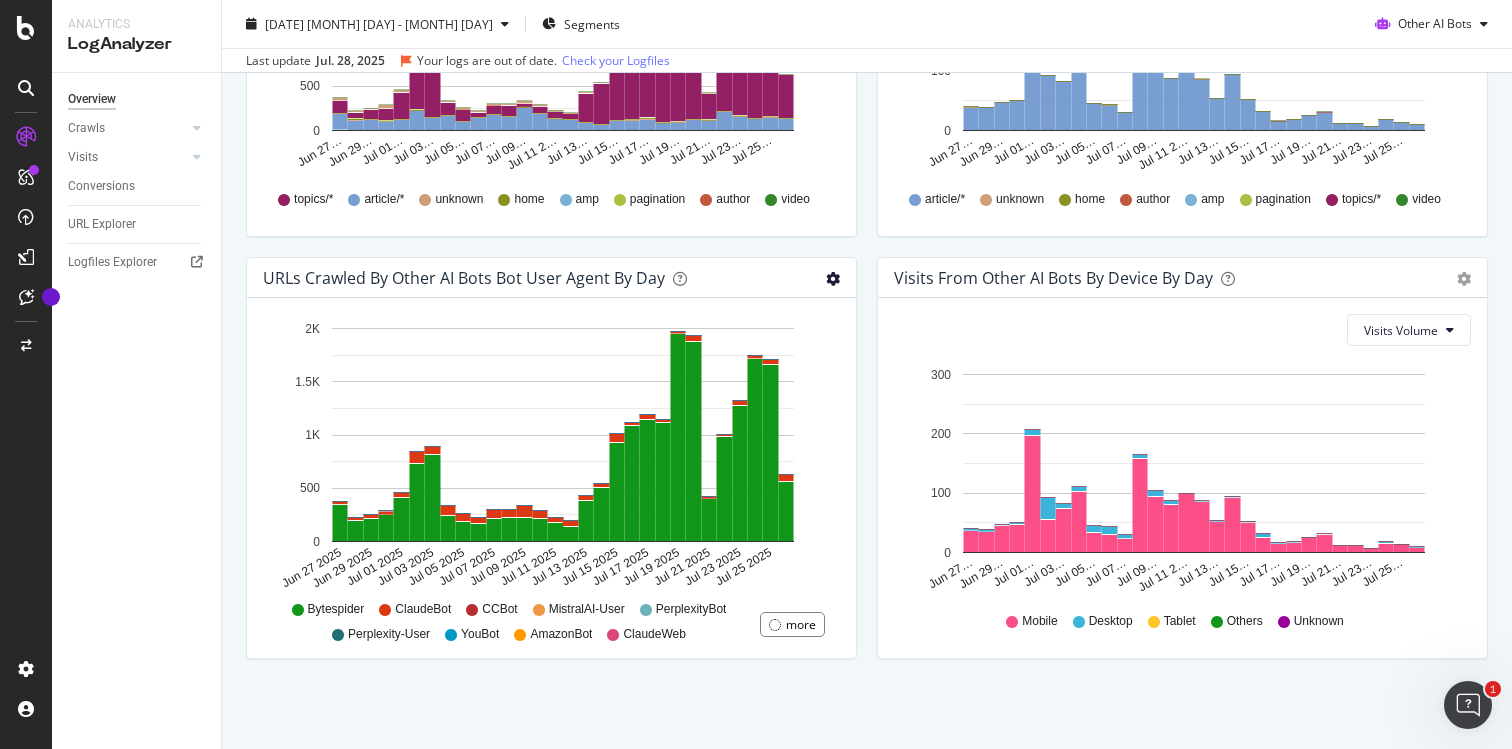 click at bounding box center (833, -565) 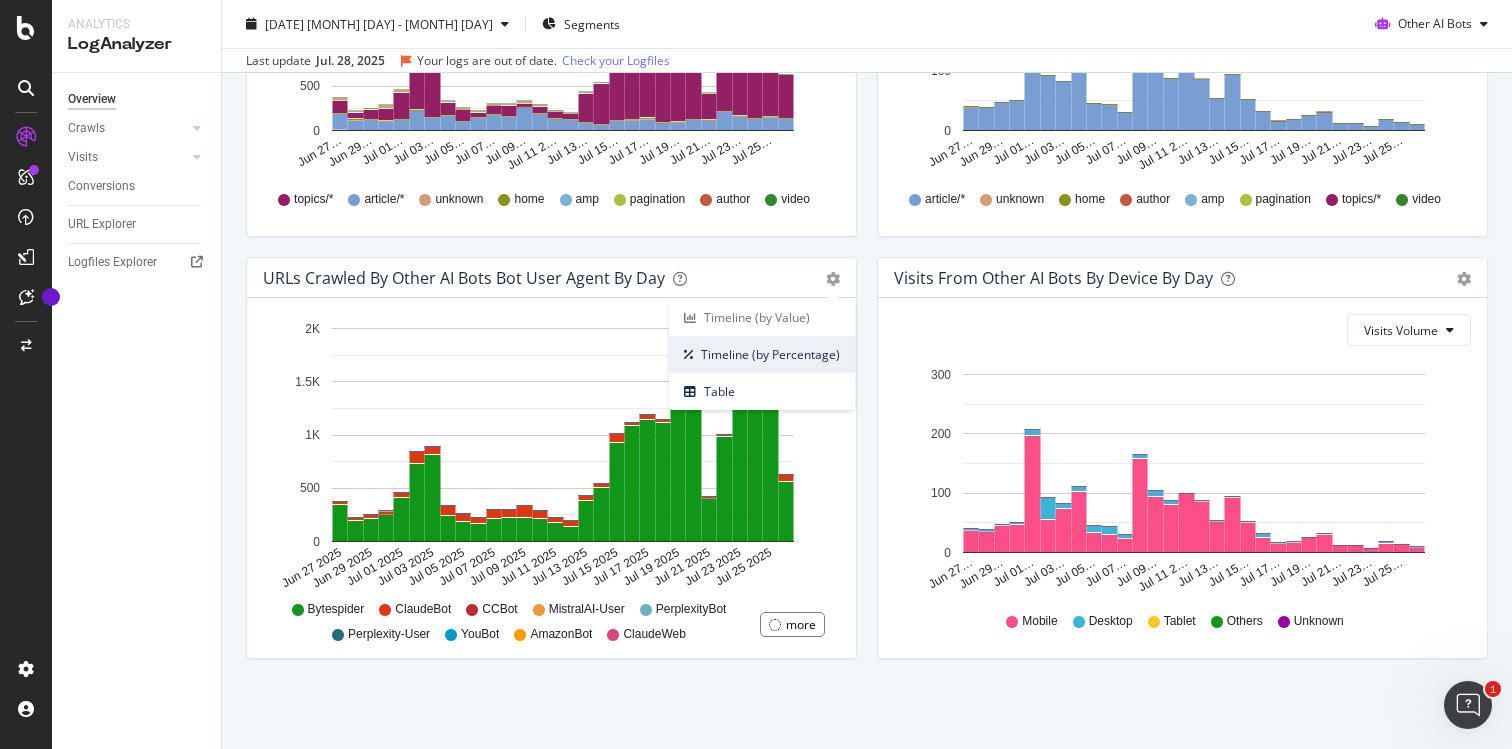 click on "Timeline (by Percentage)" at bounding box center [762, 354] 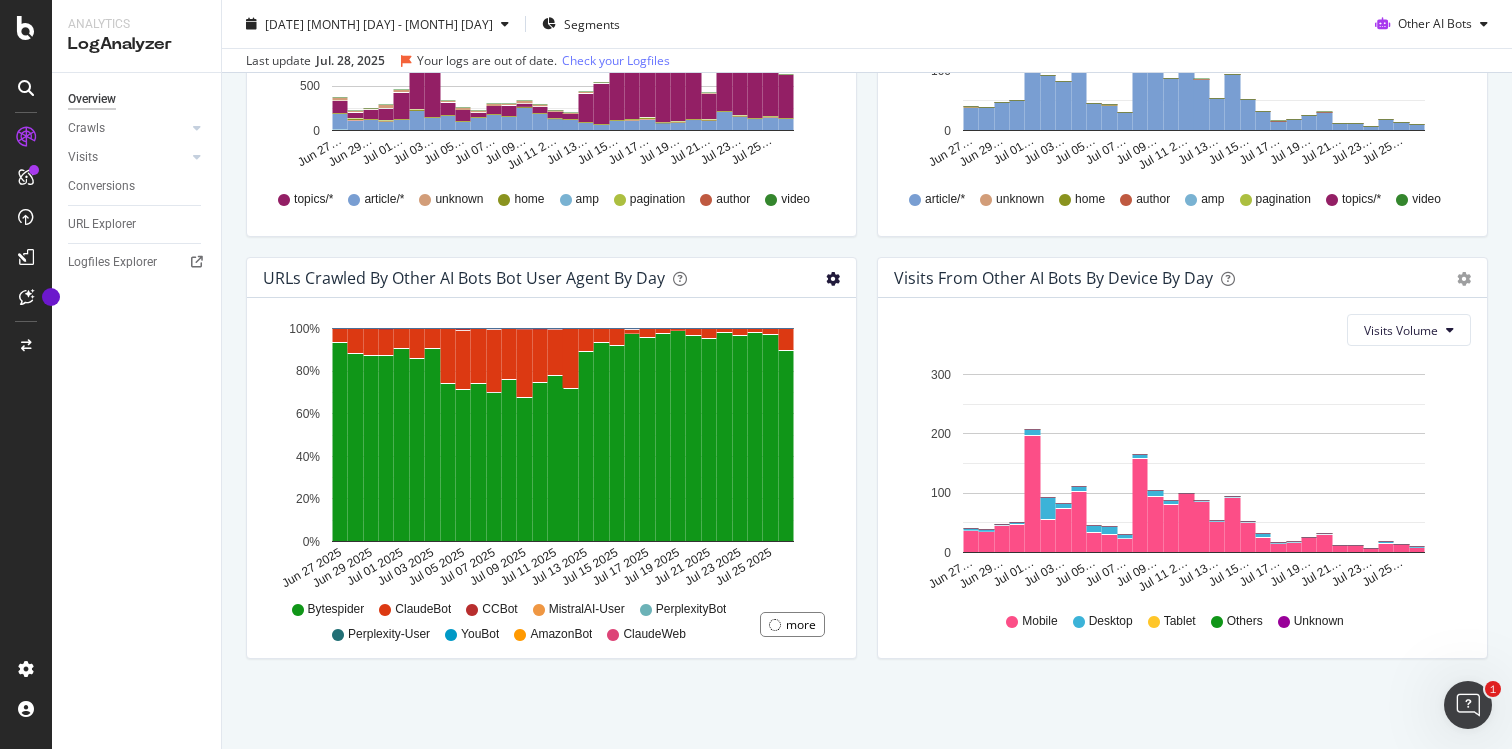 click at bounding box center (833, -565) 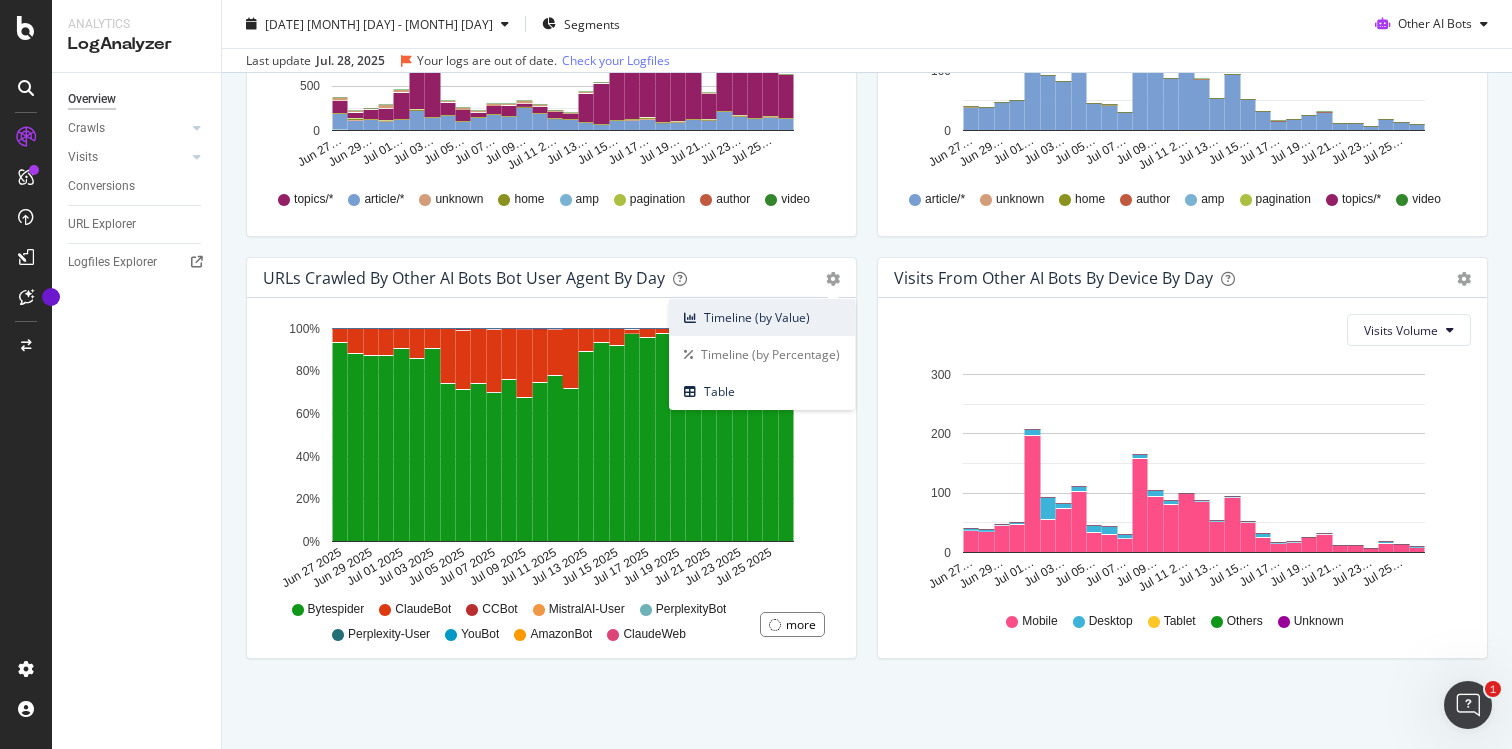 click on "Timeline (by Value)" at bounding box center [762, 317] 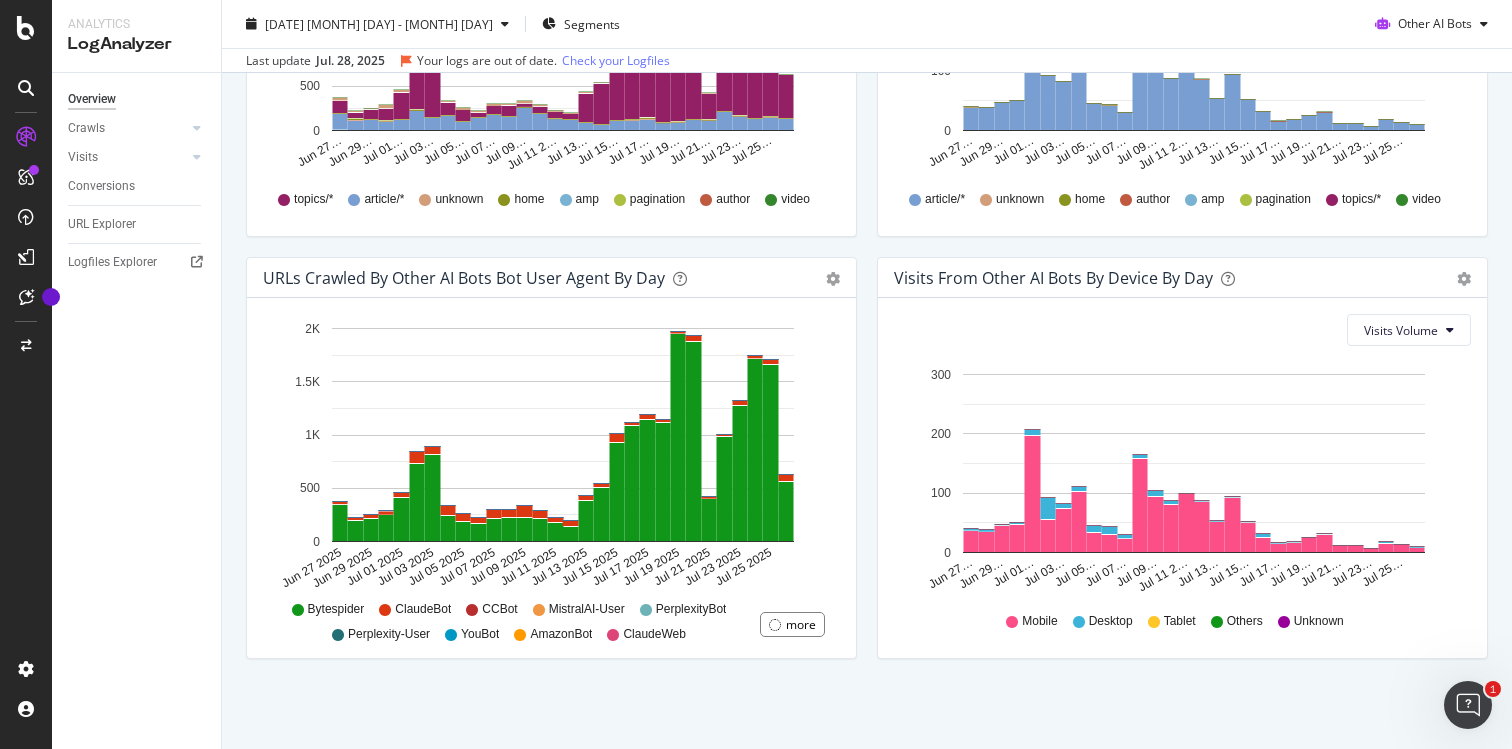 click on "URLs Crawled by Other AI Bots bot User Agent By Day Timeline (by Value) Timeline (by Percentage) Table" at bounding box center [551, 278] 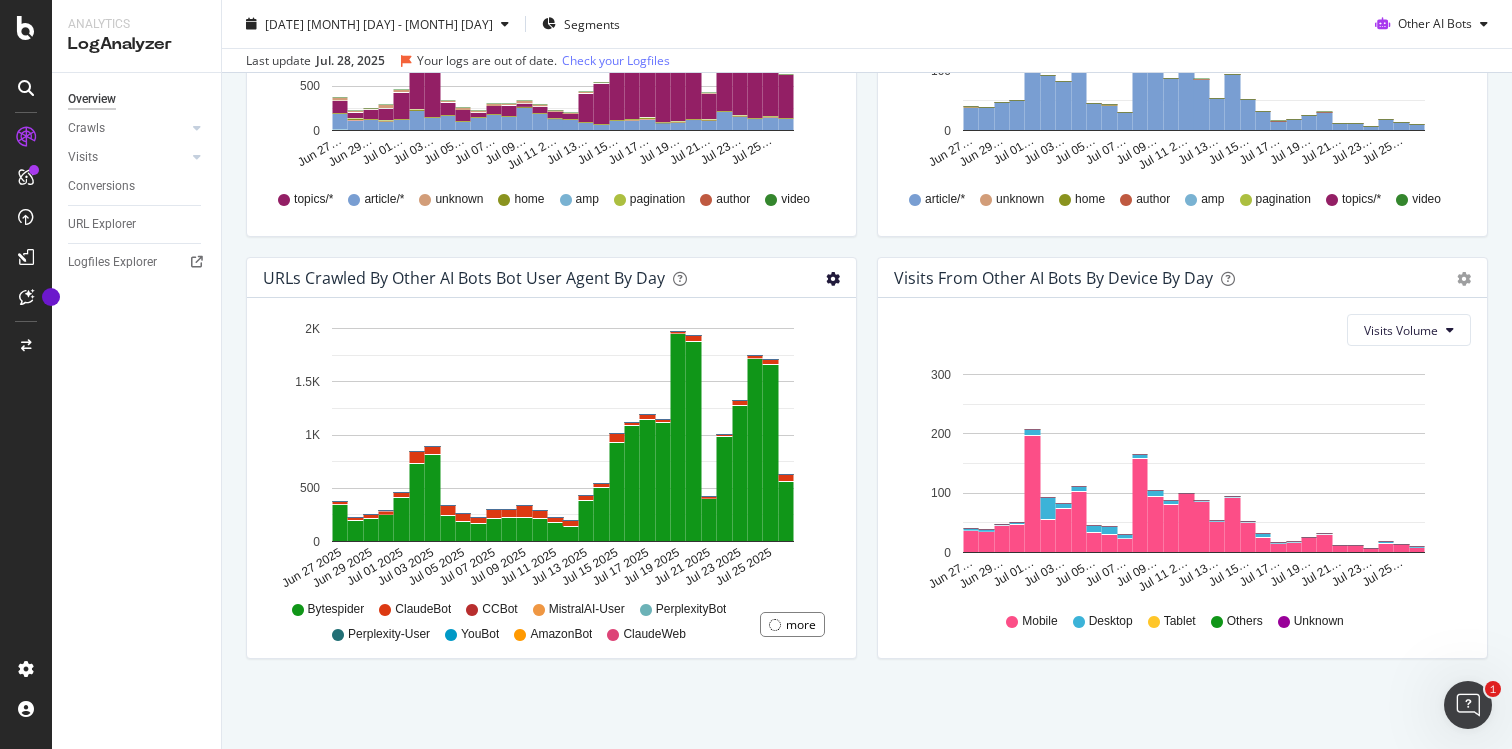 click at bounding box center (833, -565) 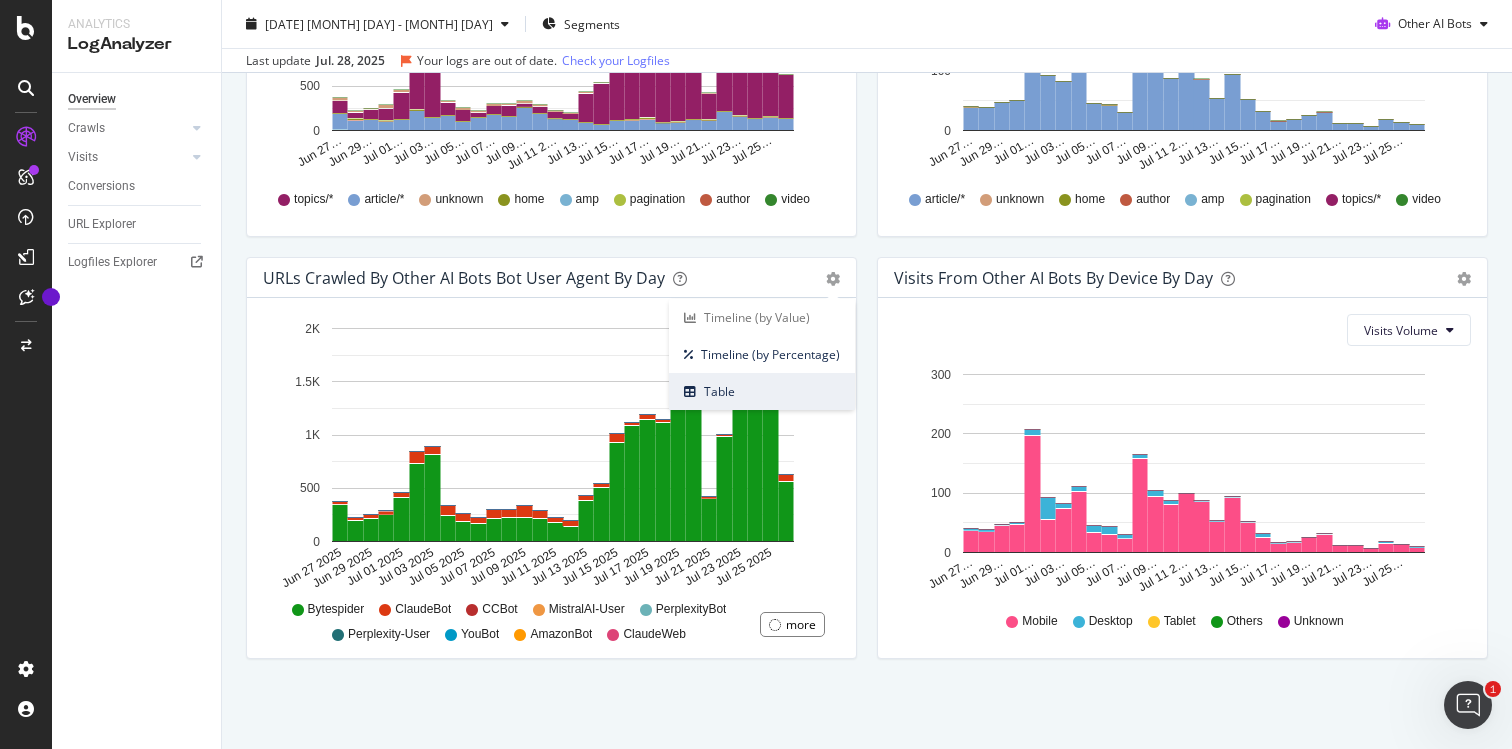 click on "Table" at bounding box center [762, 391] 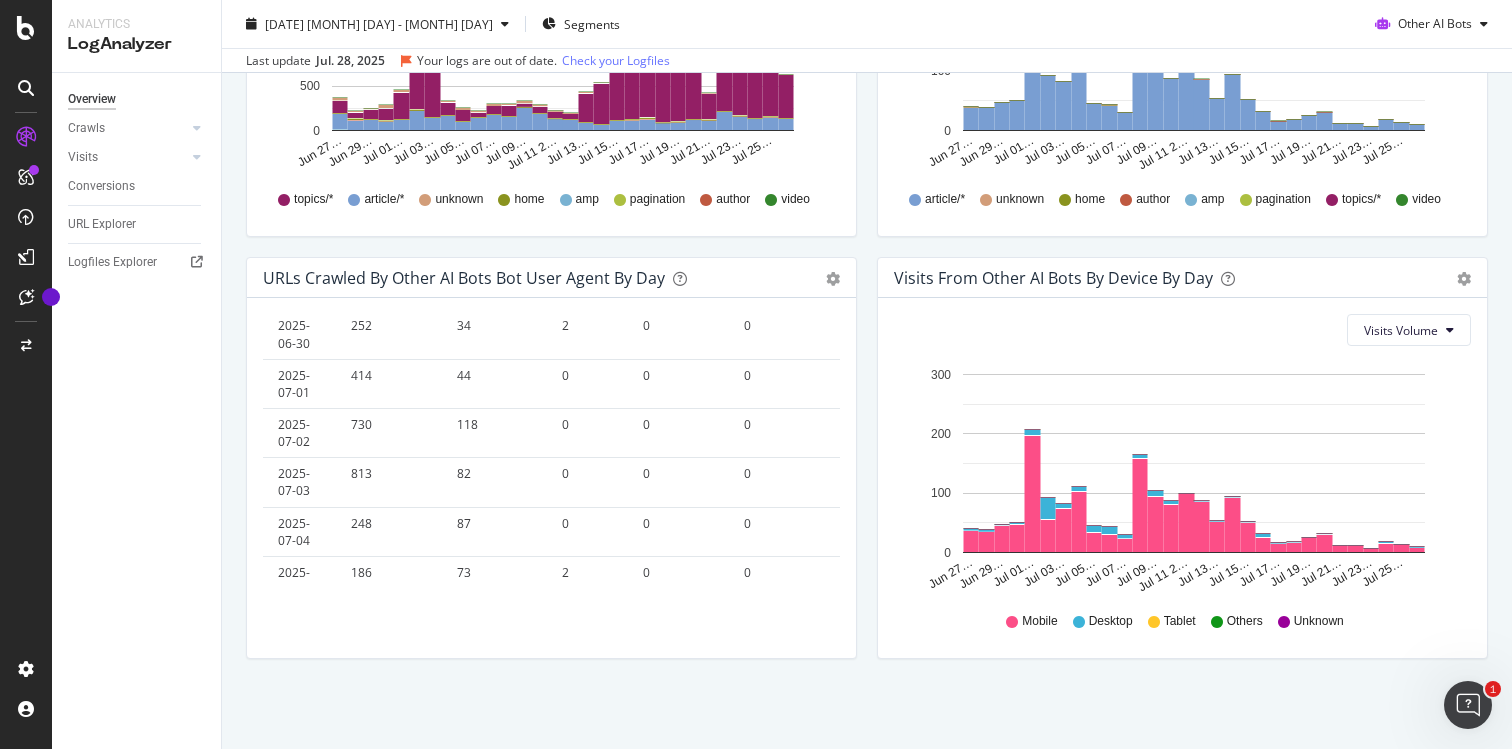 scroll, scrollTop: 0, scrollLeft: 0, axis: both 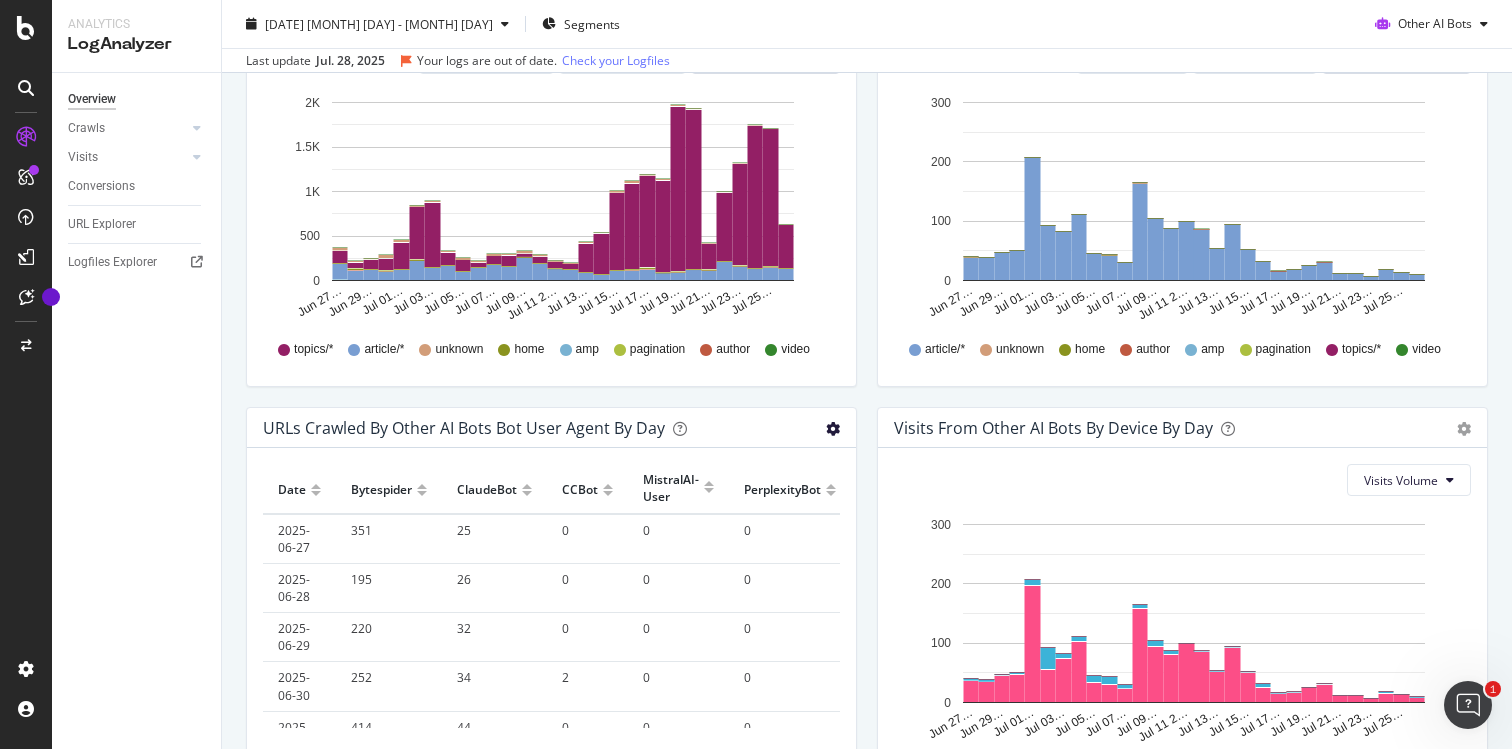 click at bounding box center (833, -415) 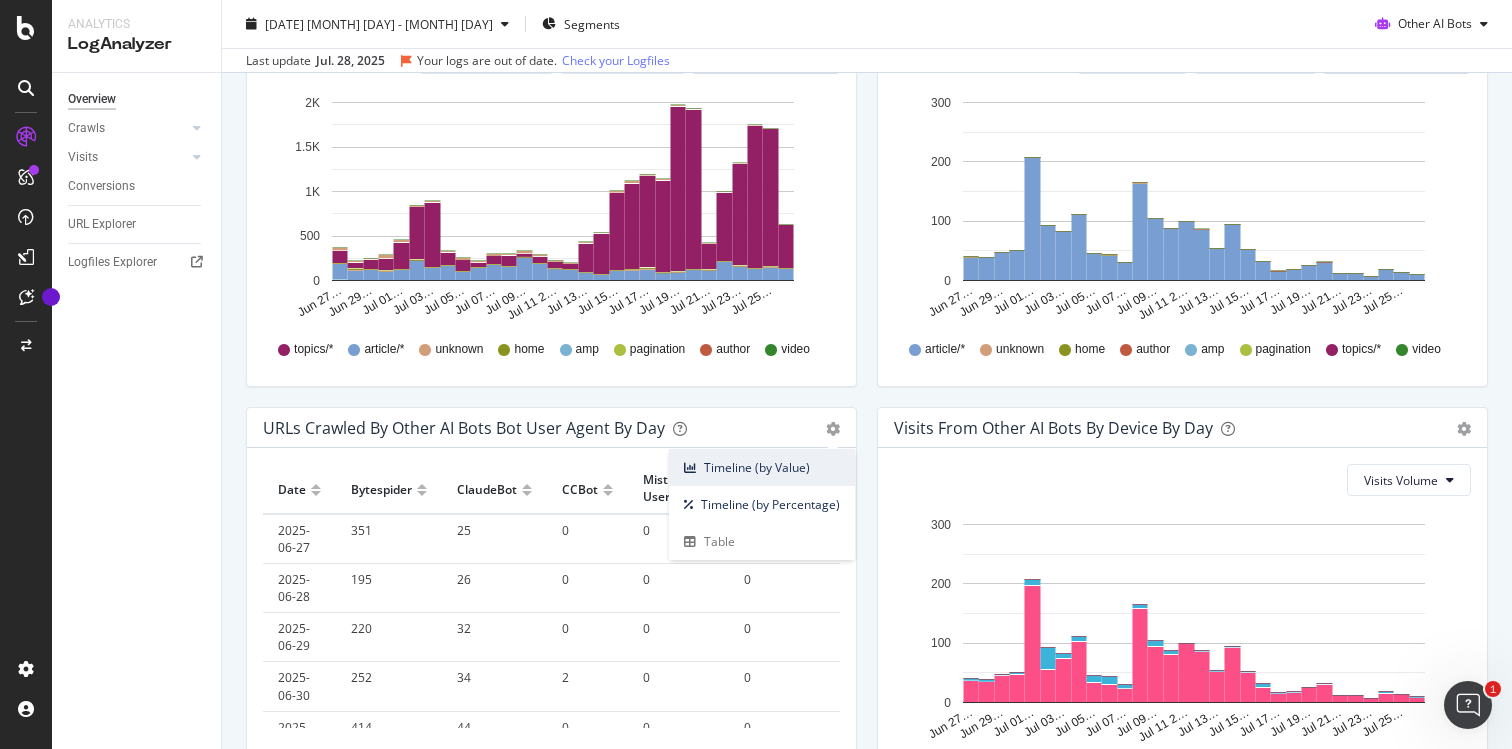 click on "Timeline (by Value)" at bounding box center (762, 467) 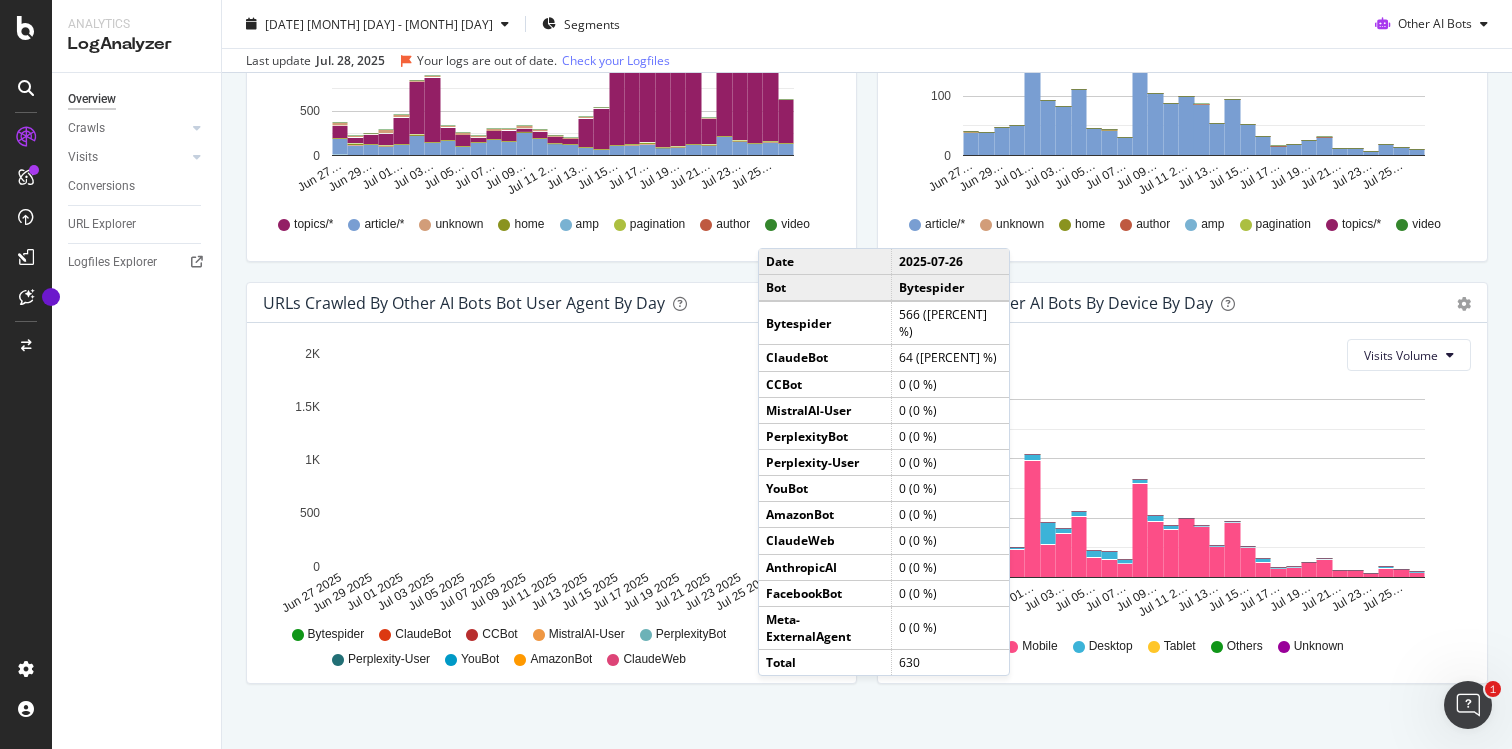scroll, scrollTop: 918, scrollLeft: 0, axis: vertical 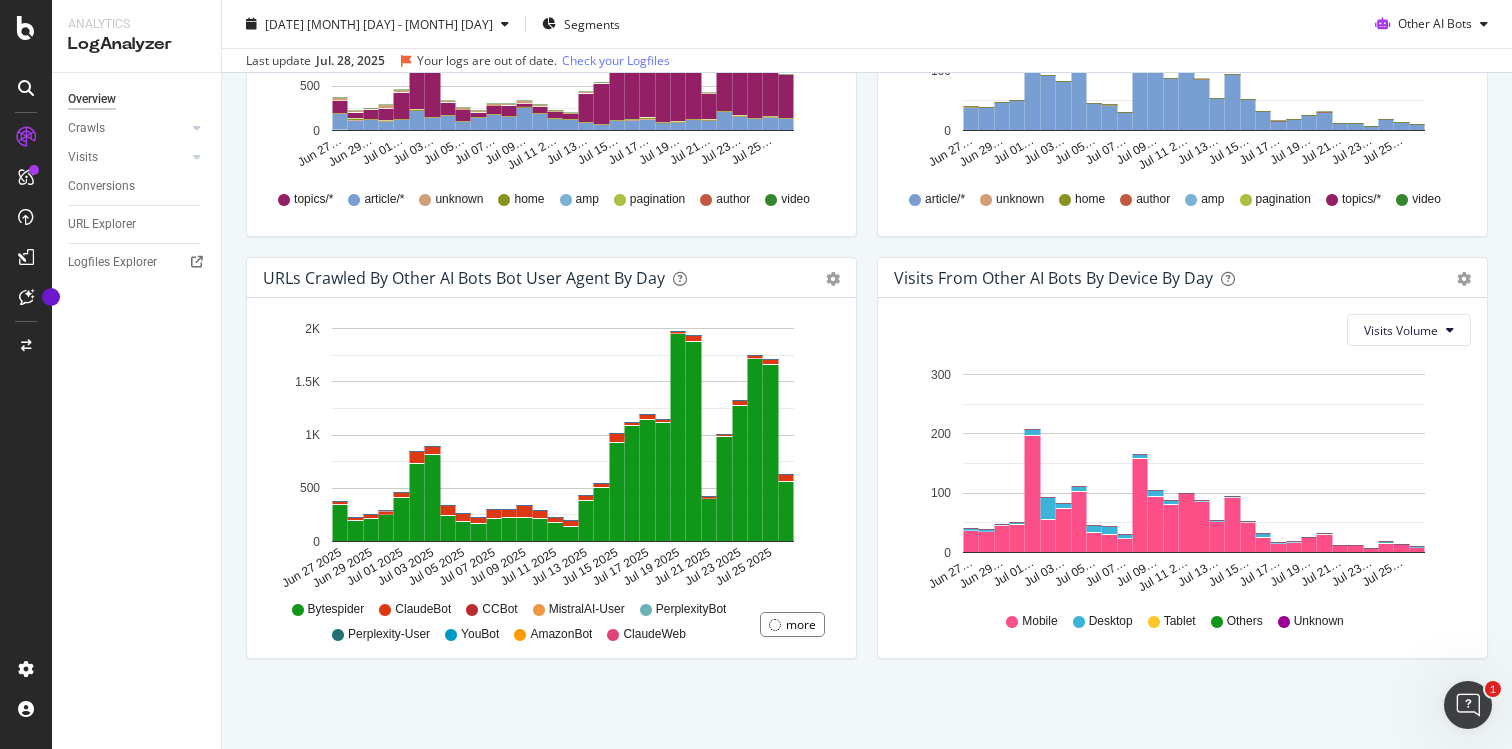 click on "Bytespider" at bounding box center (336, 609) 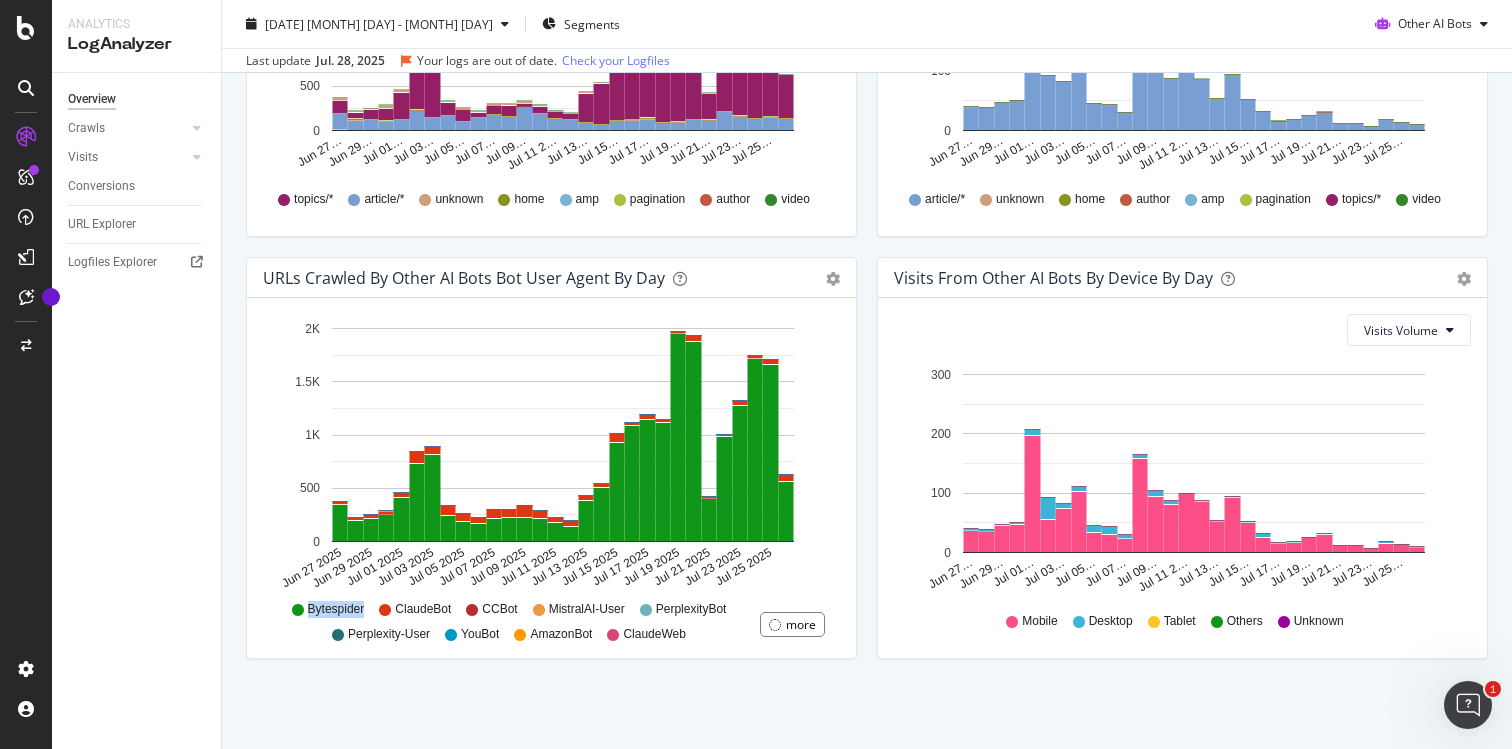 click on "Bytespider" at bounding box center [336, 609] 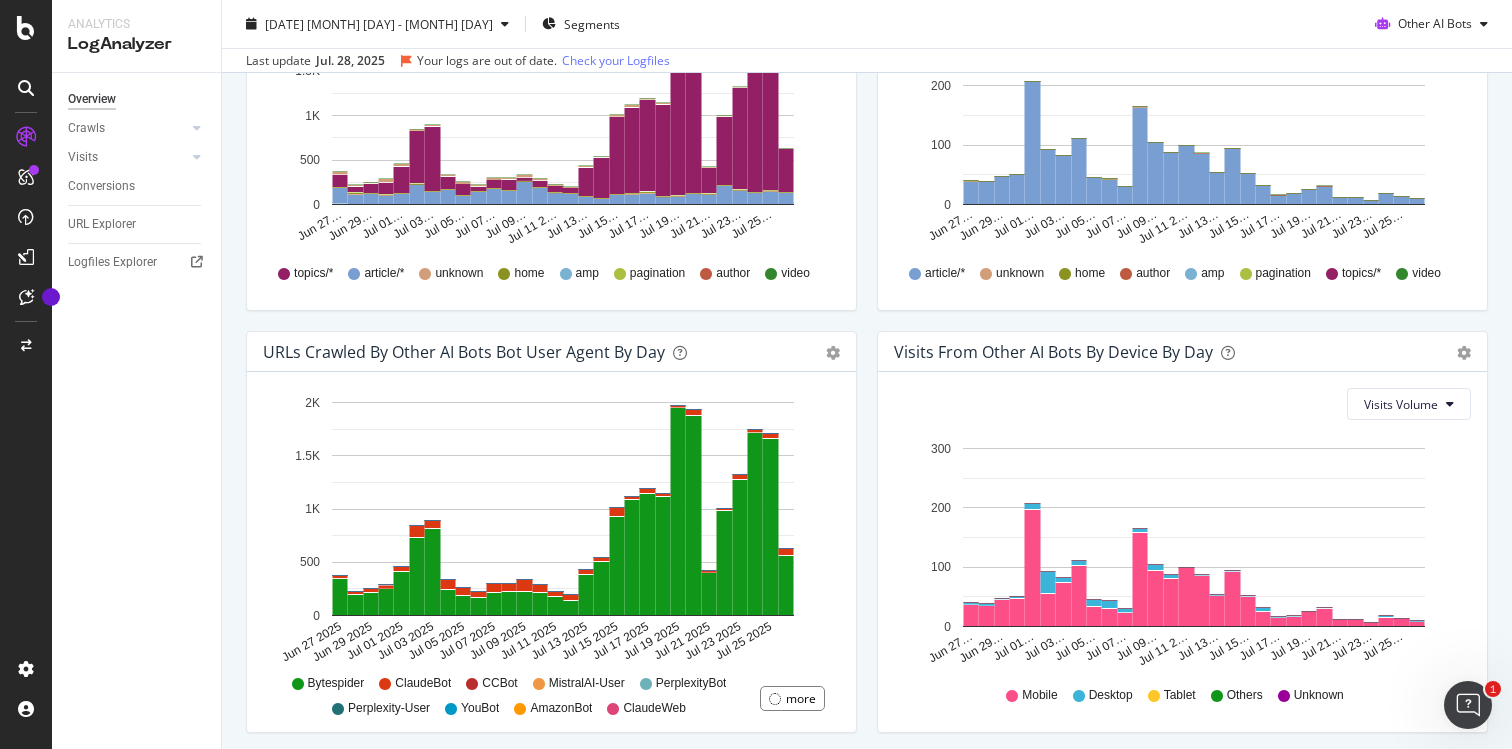 scroll, scrollTop: 918, scrollLeft: 0, axis: vertical 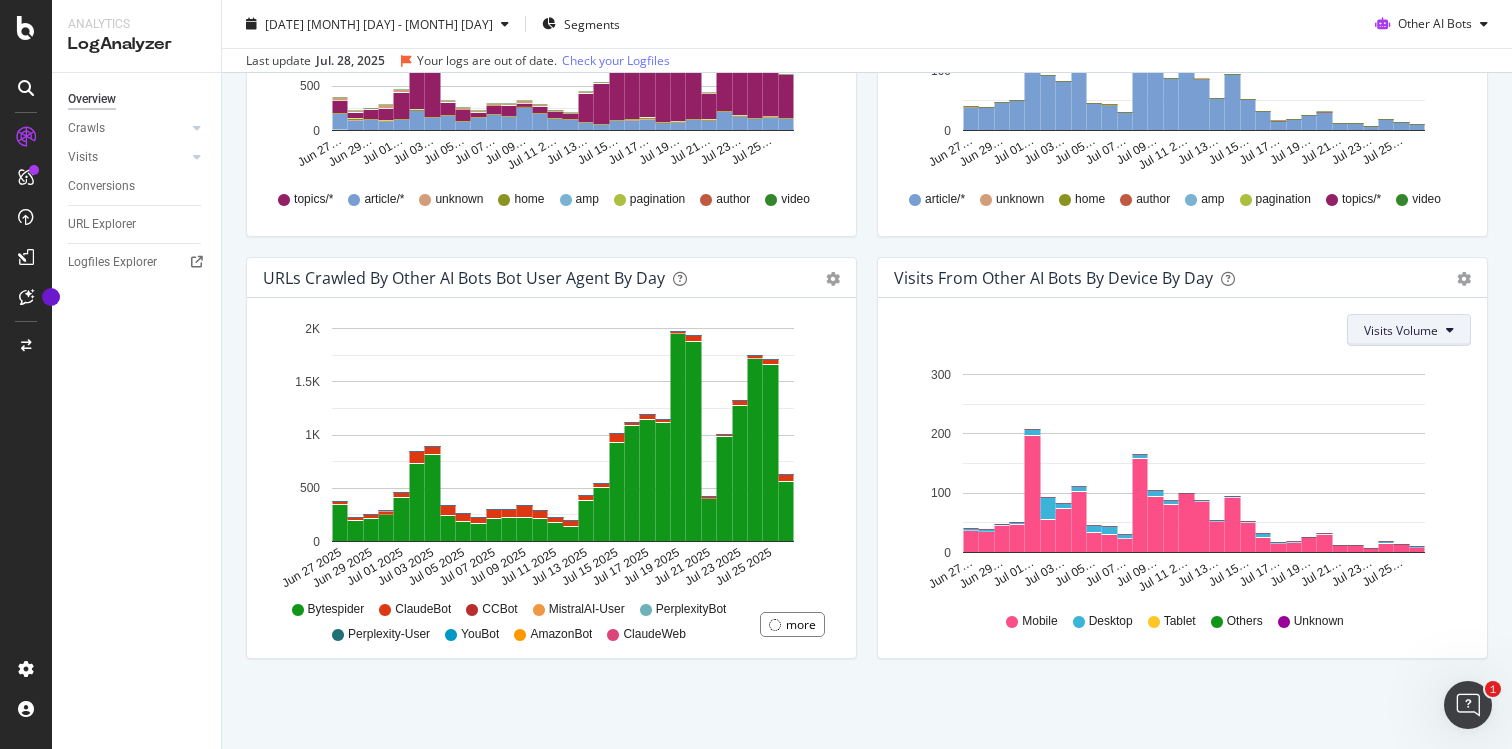 click on "Visits Volume" at bounding box center [1401, 330] 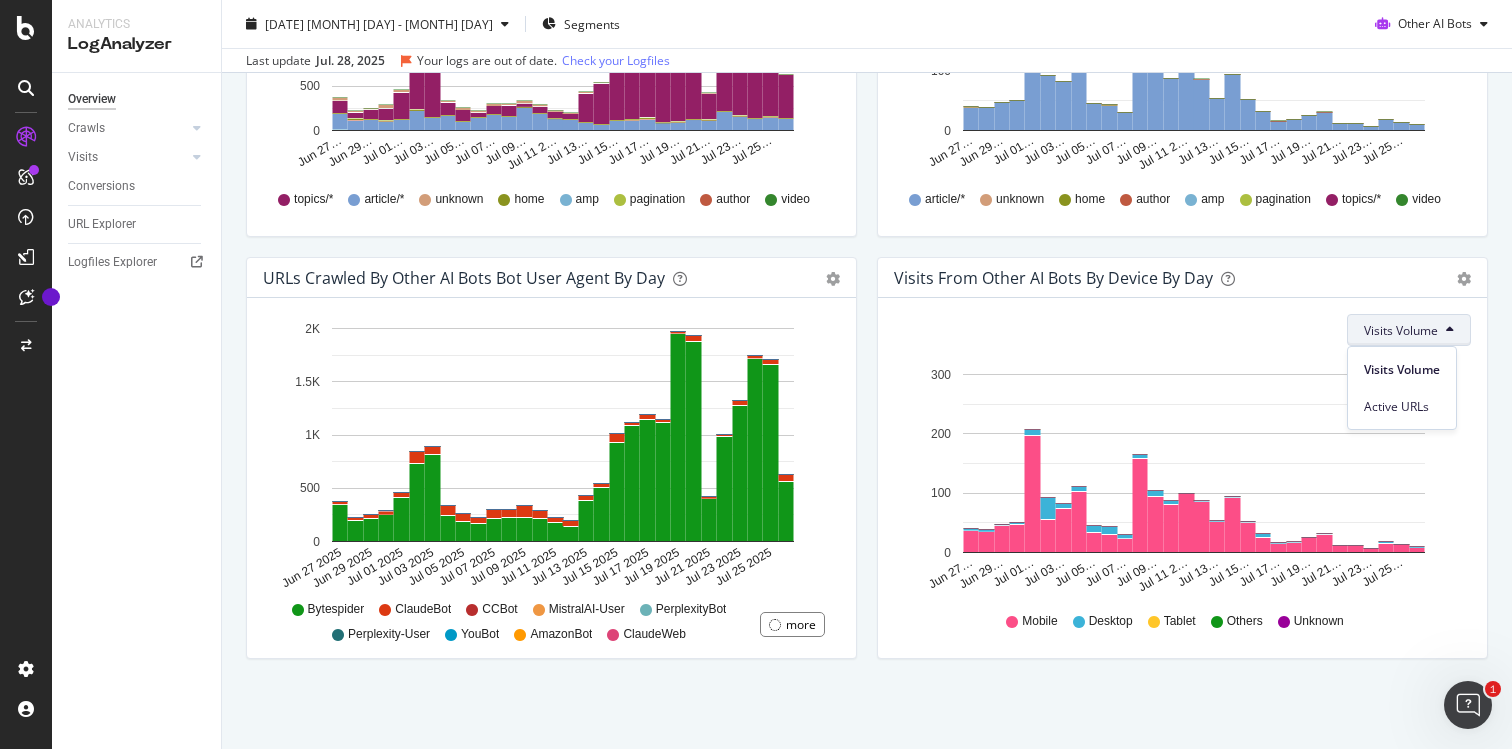 click on "Visits Volume" at bounding box center [1182, 330] 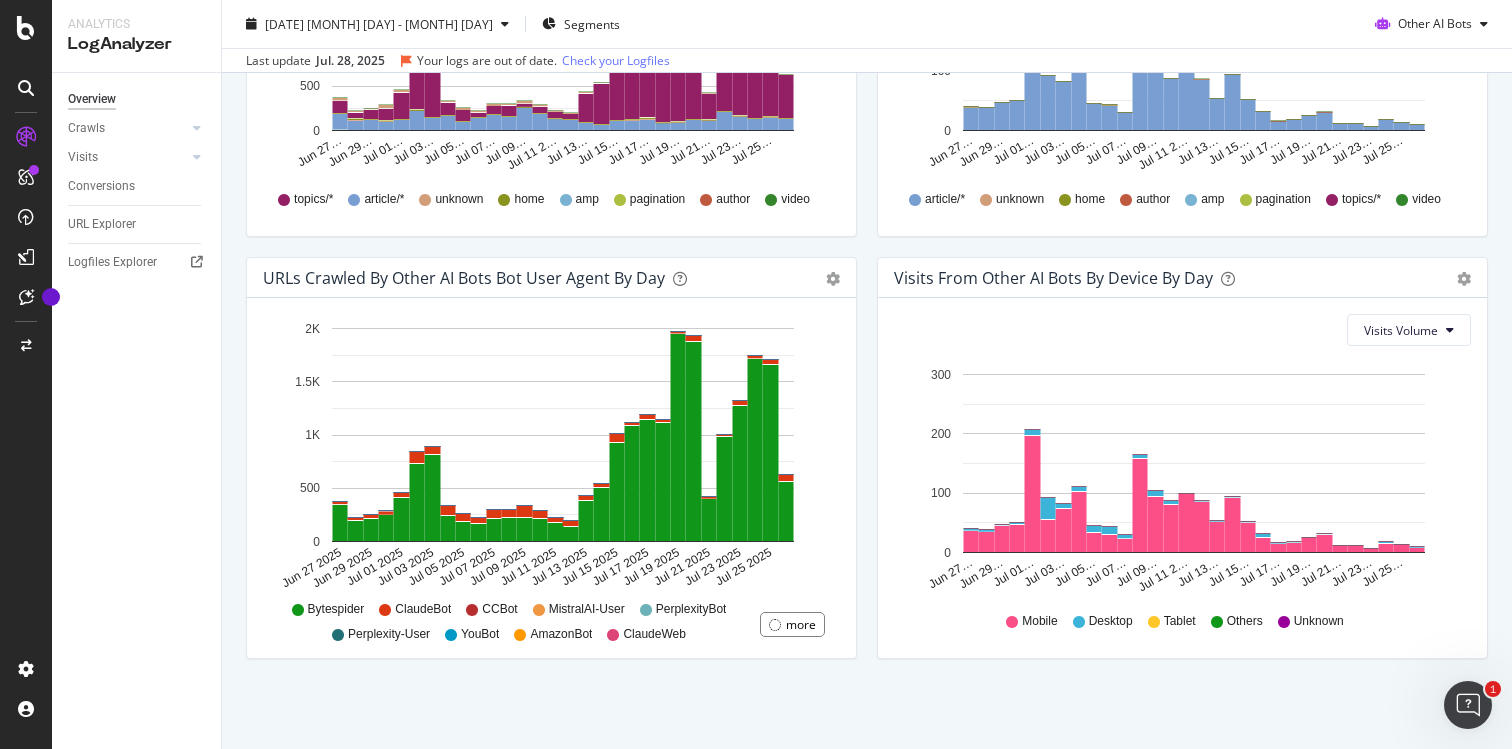 scroll, scrollTop: 0, scrollLeft: 0, axis: both 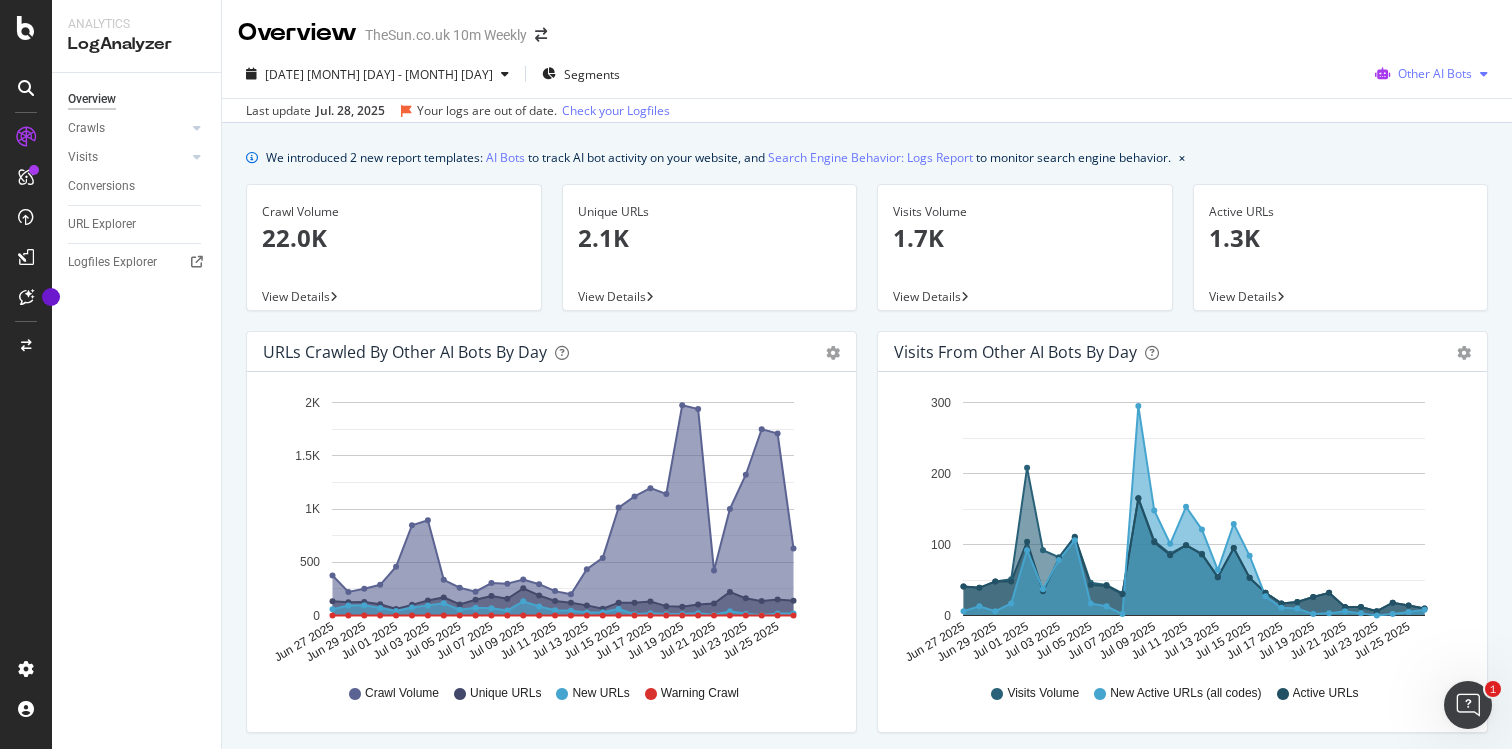 click on "Other AI Bots" at bounding box center [1435, 73] 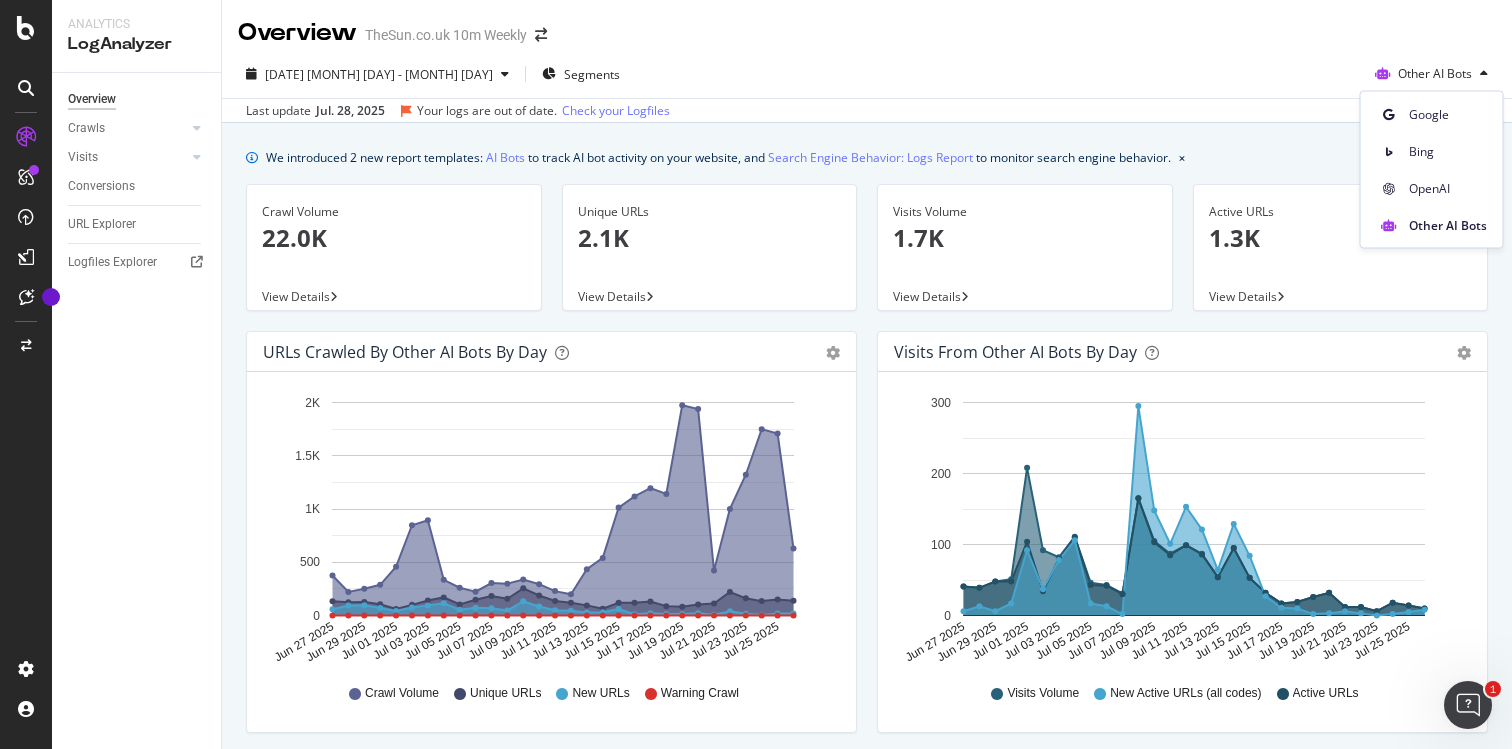 click on "Overview TheSun.co.uk 10m Weekly" at bounding box center [867, 25] 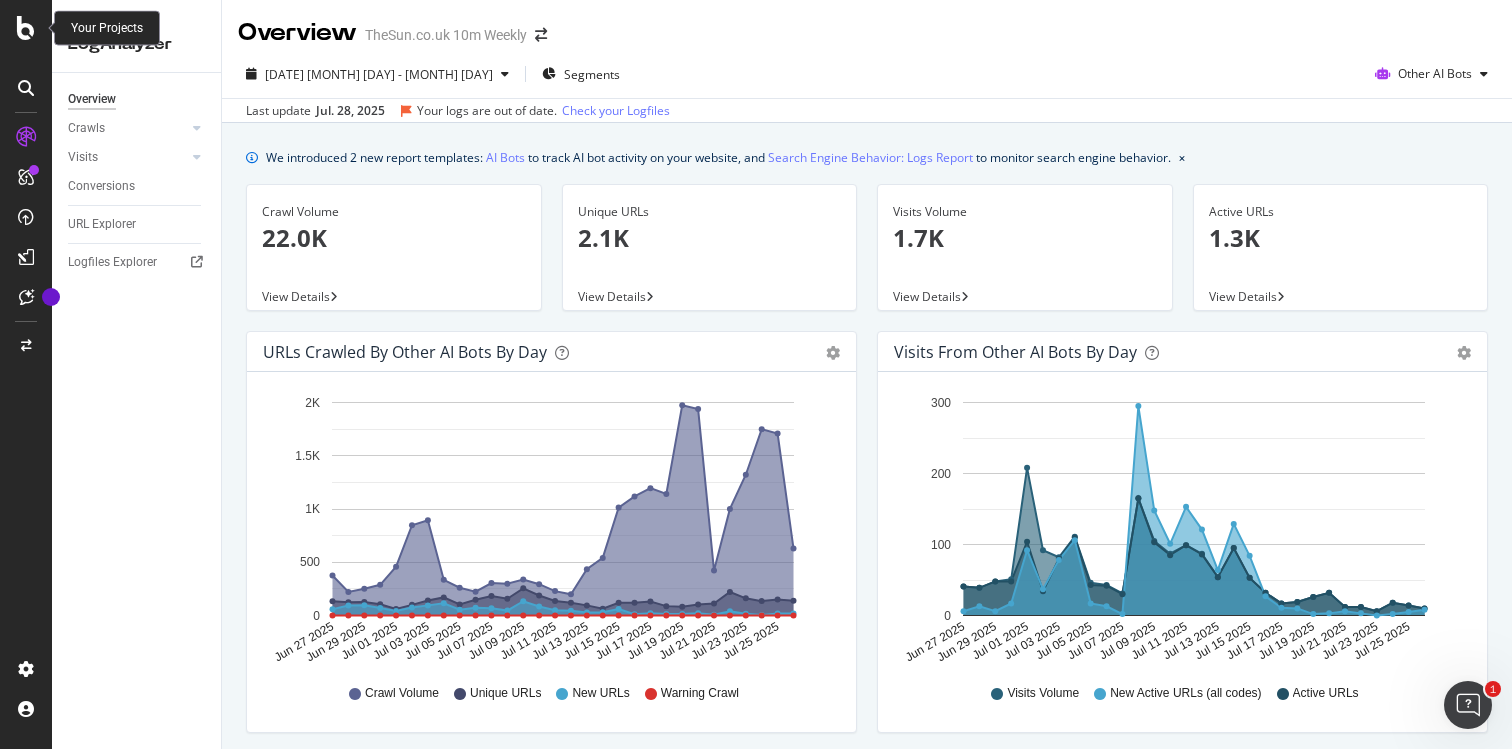 click at bounding box center [26, 28] 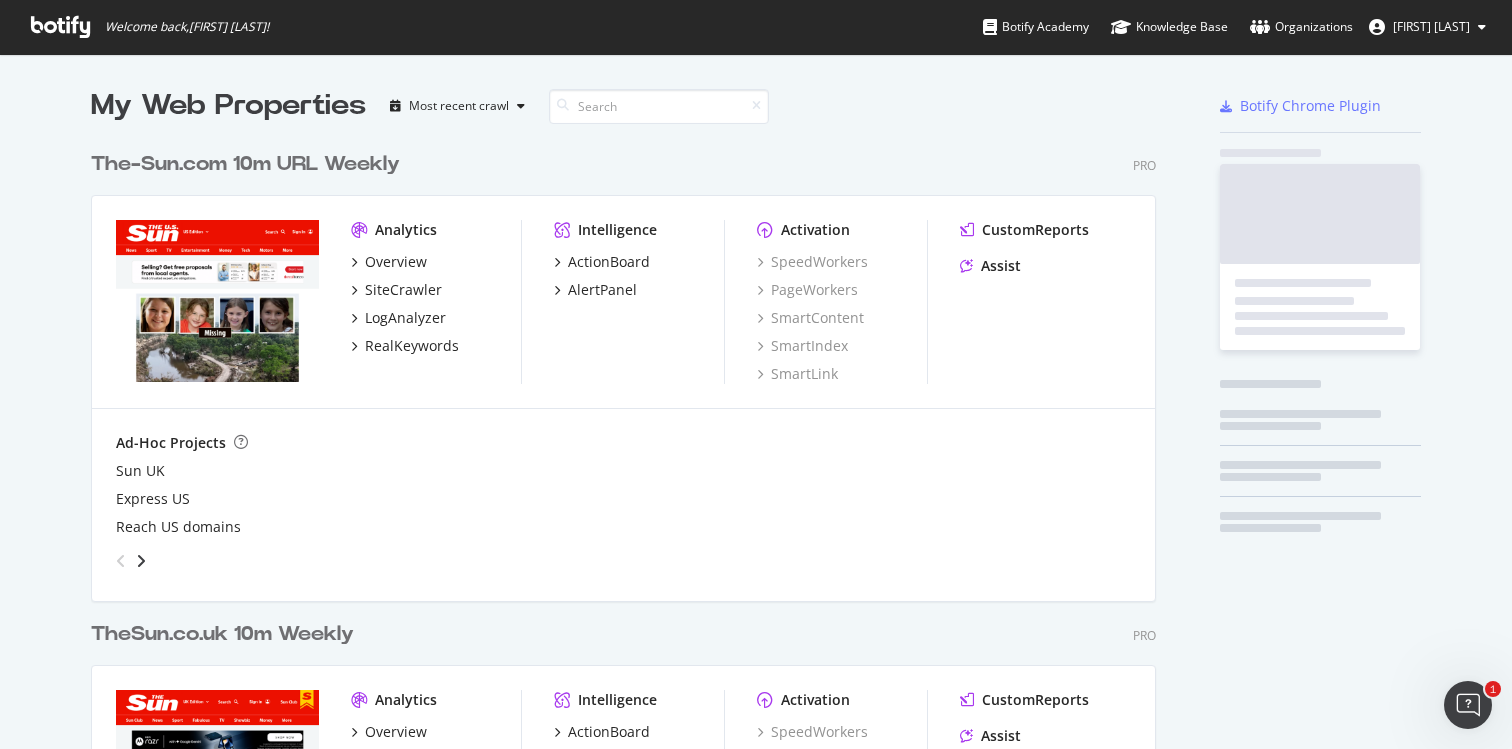 scroll, scrollTop: 1, scrollLeft: 1, axis: both 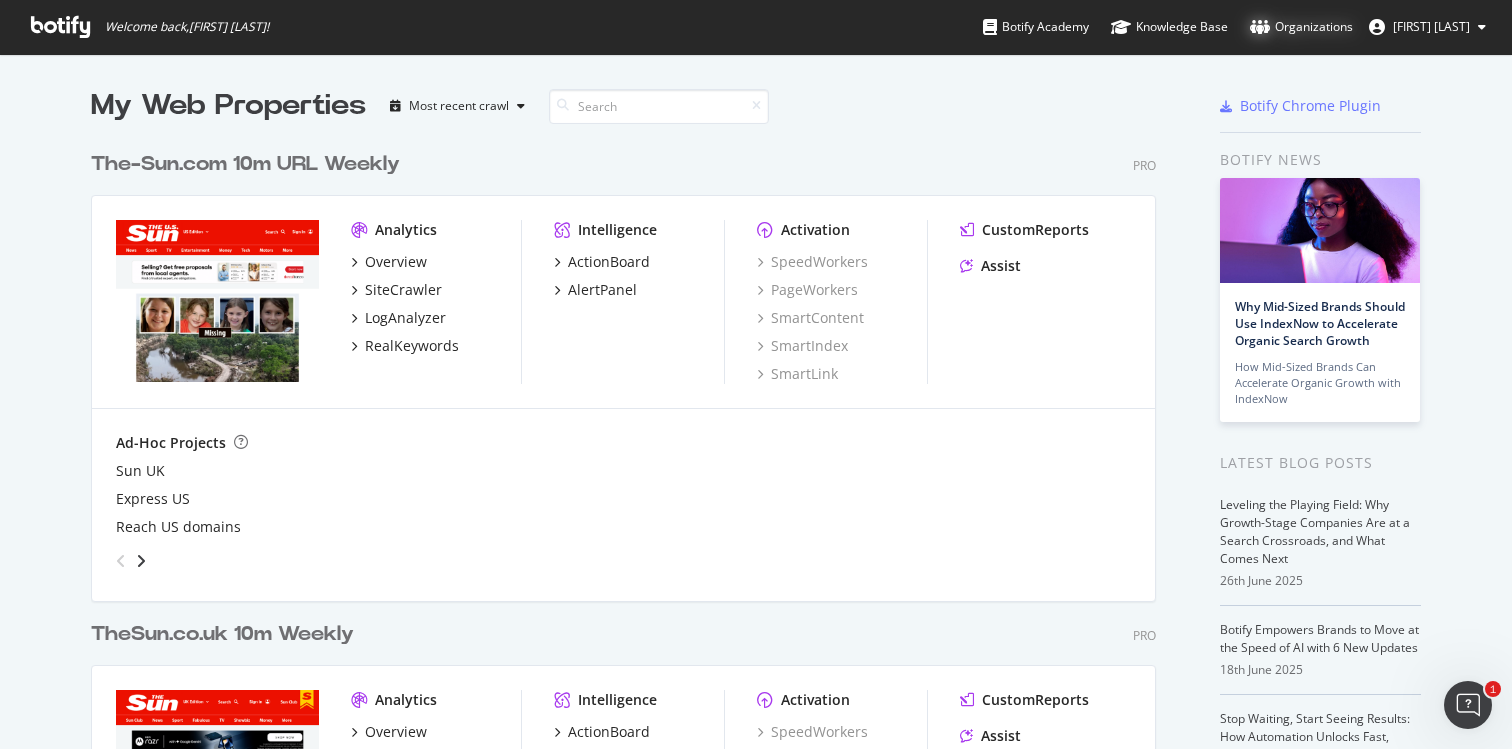 click on "Organizations" at bounding box center (1301, 27) 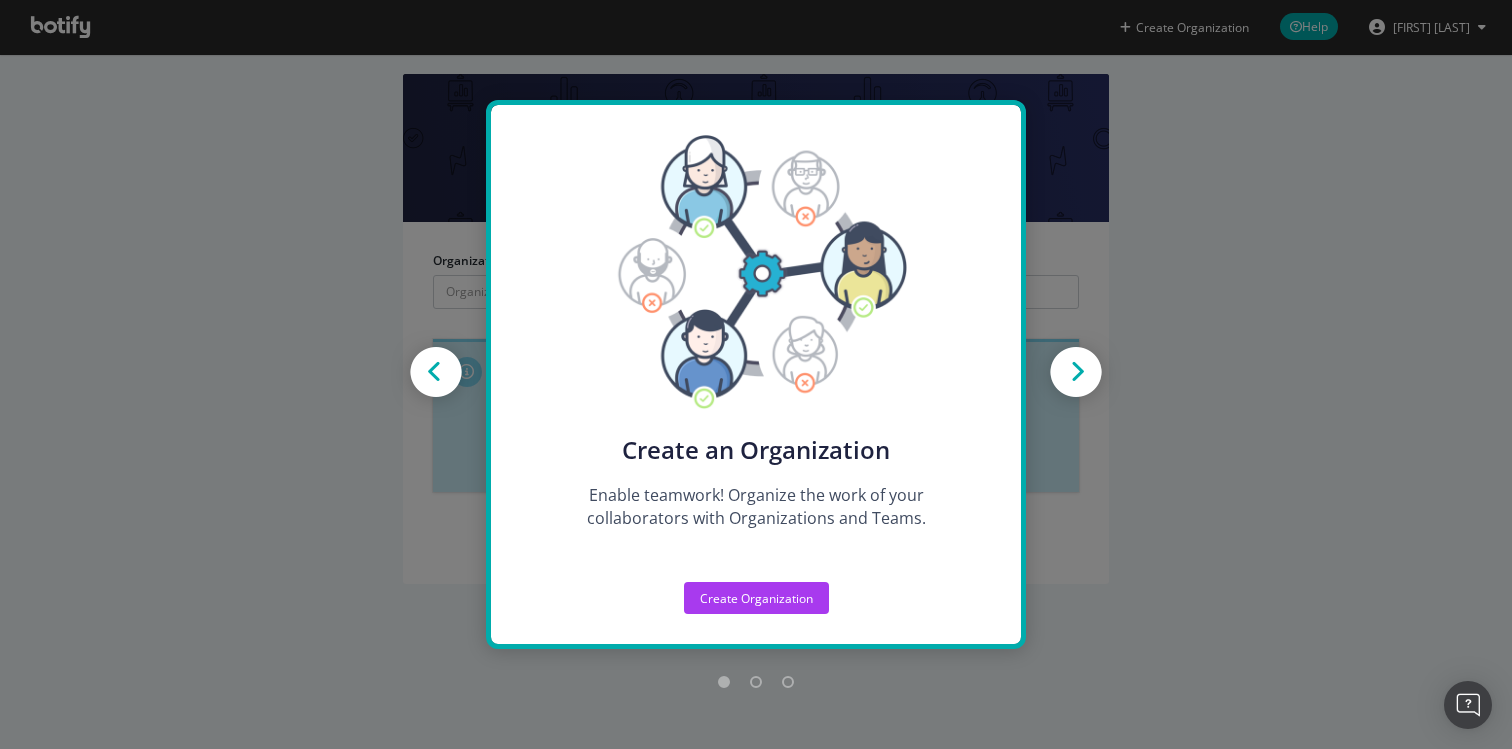 scroll, scrollTop: 0, scrollLeft: 0, axis: both 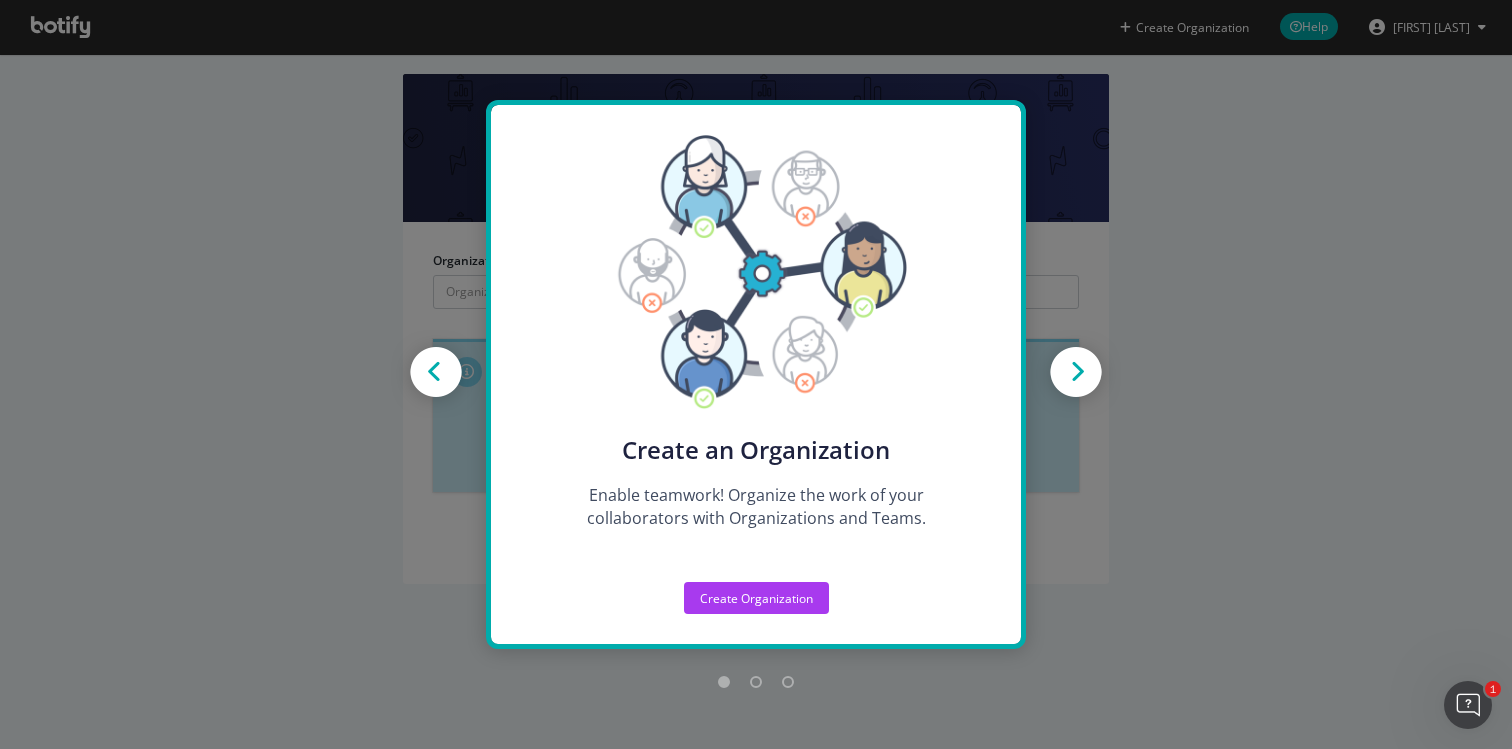 click on "Create new Projects for your Teams Create the exact model that matches your Organization and the way you work with Botify. Create an Organization Enable teamwork! Organize the work of your collaborators with Organizations and Teams. Create Teams A Team is a group of members with rights on Projects. On each Project, you can decide which Teams can start analyses, see reports or logs dashboards, edit settings, or update segmentation. Create new Projects for your Teams Create the exact model that matches your Organization and the way you work with Botify. Create an Organization Enable teamwork! Organize the work of your collaborators with Organizations and Teams. Create Teams A Team is a group of members with rights on Projects. On each Project, you can decide which Teams can start analyses, see reports or logs dashboards, edit settings, or update segmentation. Create new Projects for your Teams Create the exact model that matches your Organization and the way you work with Botify. Create Organization" at bounding box center (756, 374) 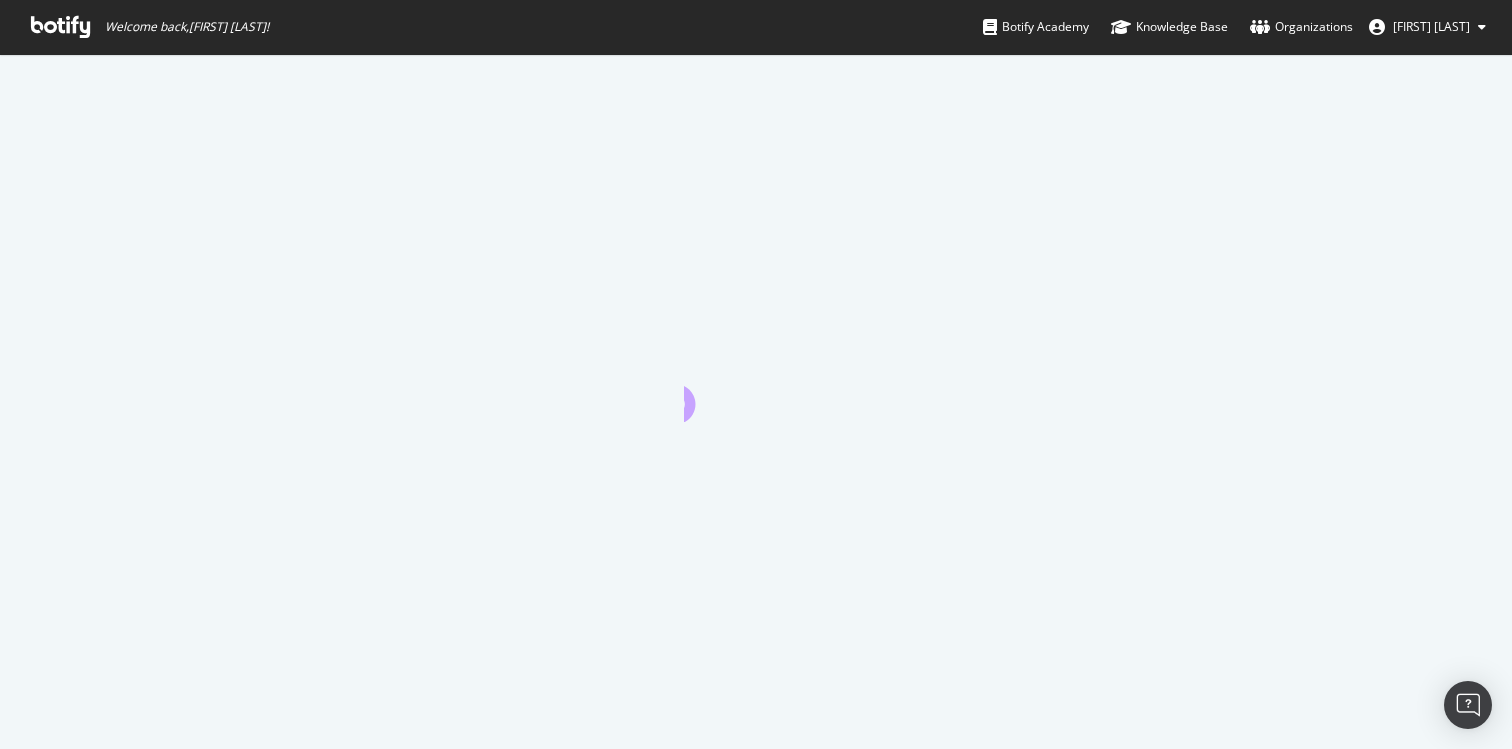 scroll, scrollTop: 0, scrollLeft: 0, axis: both 